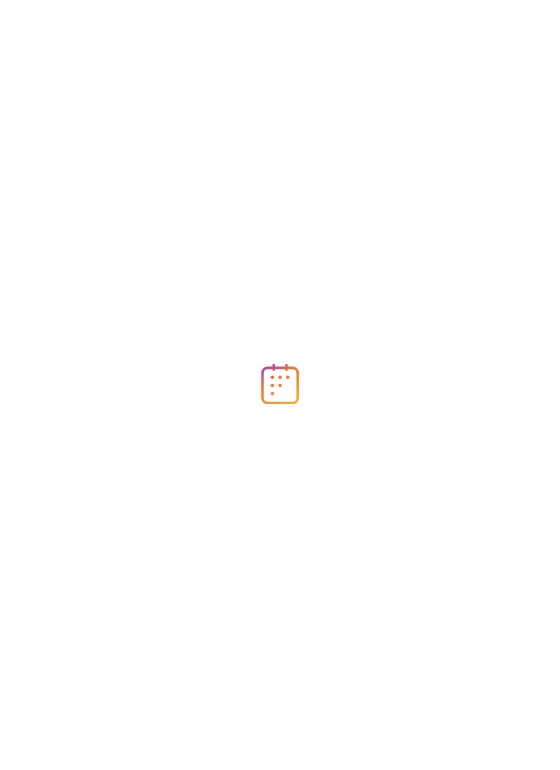 scroll, scrollTop: 0, scrollLeft: 0, axis: both 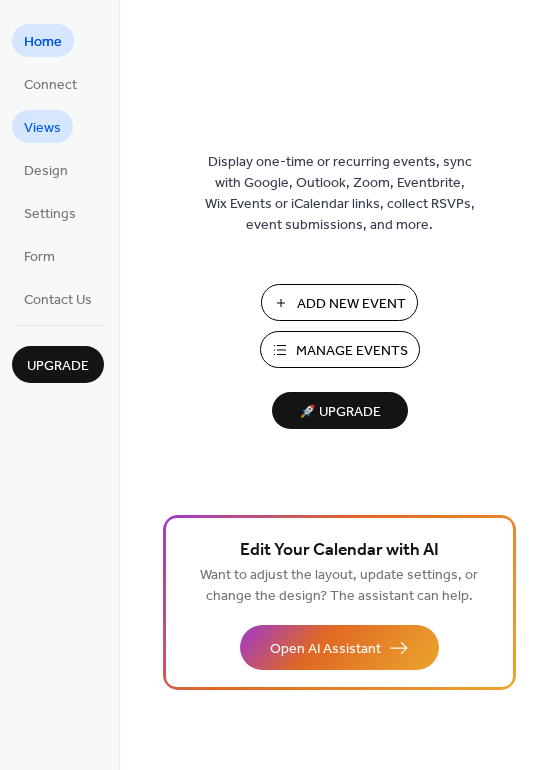 click on "Views" at bounding box center (42, 128) 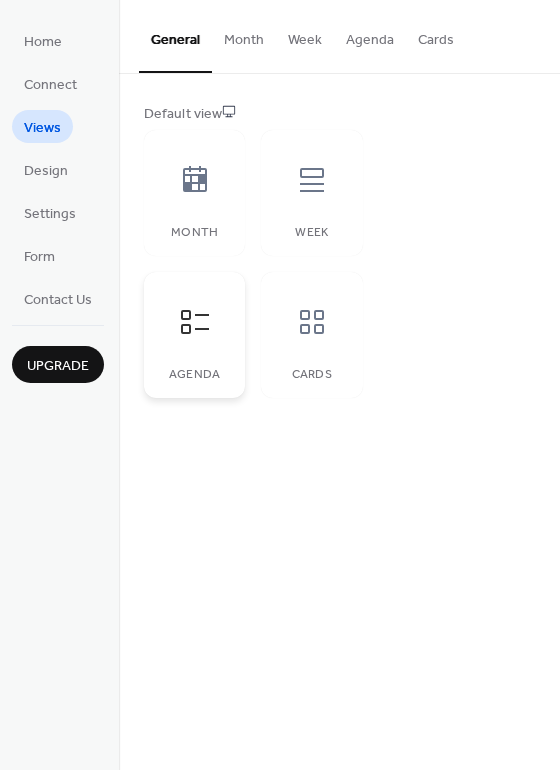 click 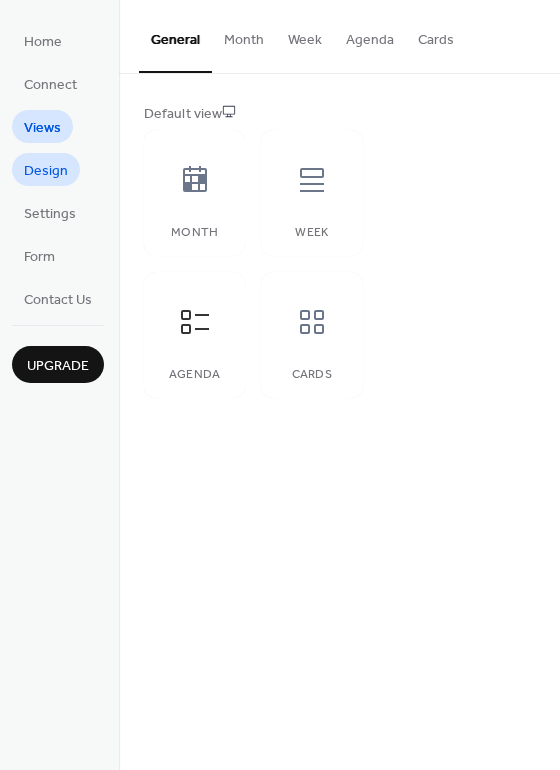 click on "Design" at bounding box center (46, 171) 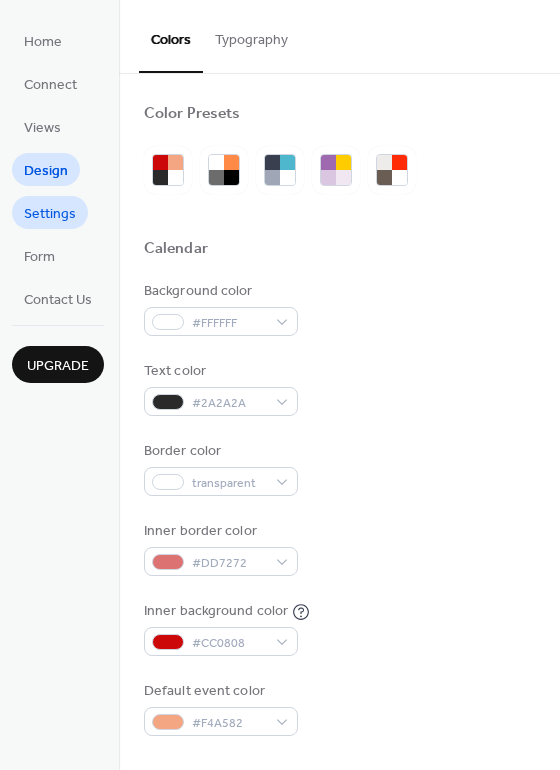 click on "Settings" at bounding box center (50, 214) 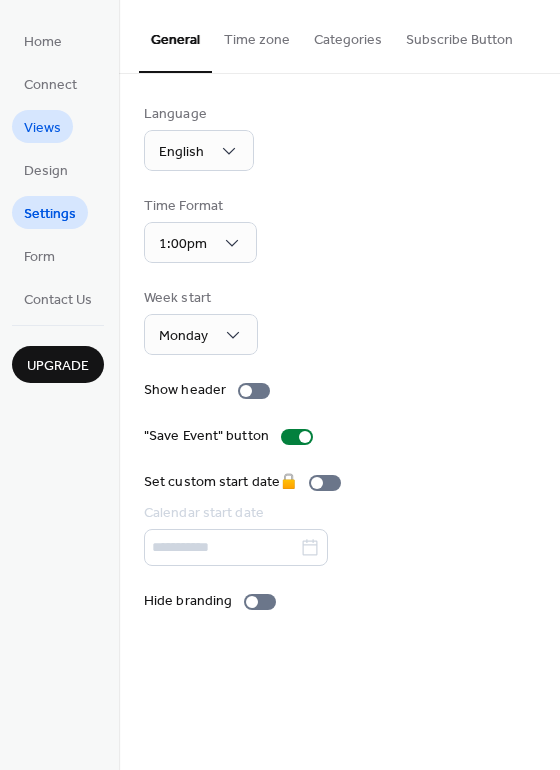 click on "Views" at bounding box center [42, 128] 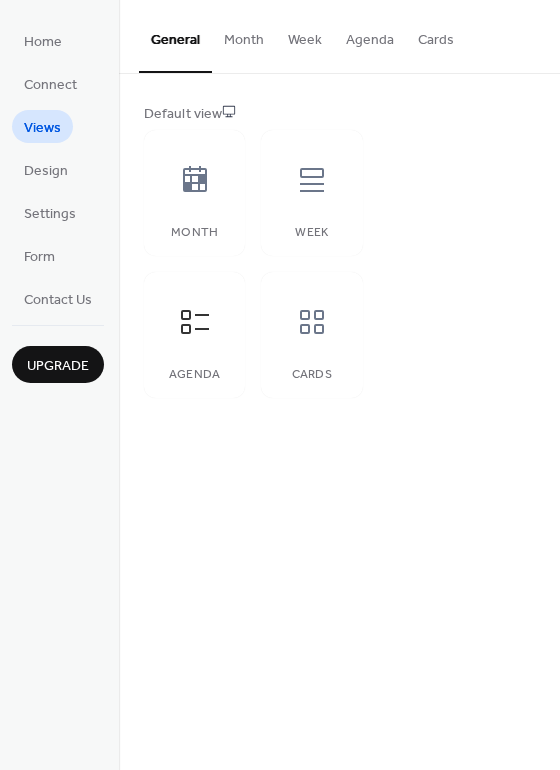 click on "Agenda" at bounding box center (370, 35) 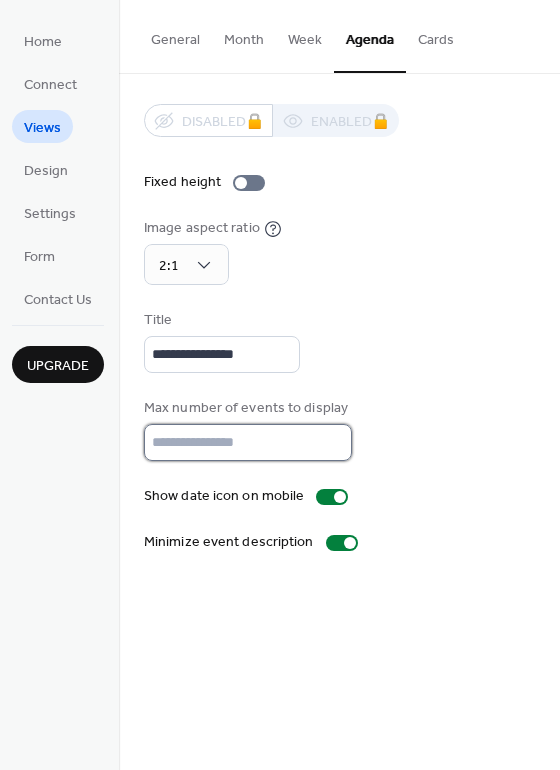 click on "*" at bounding box center [248, 442] 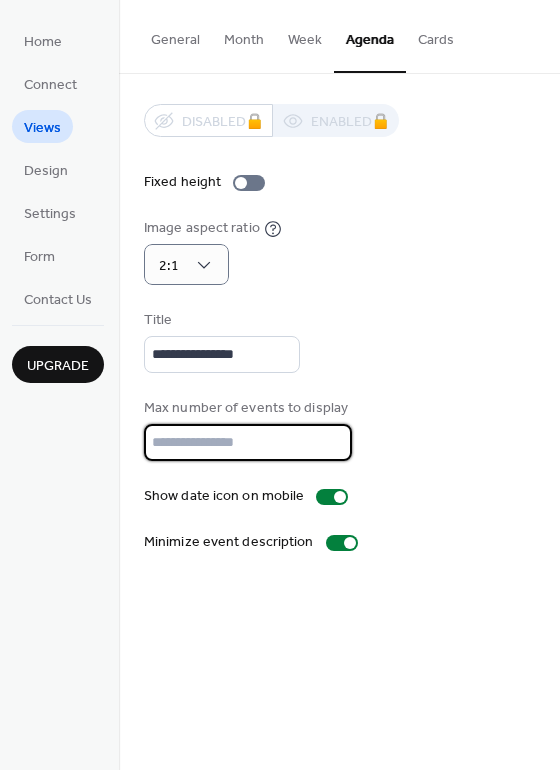 type on "**" 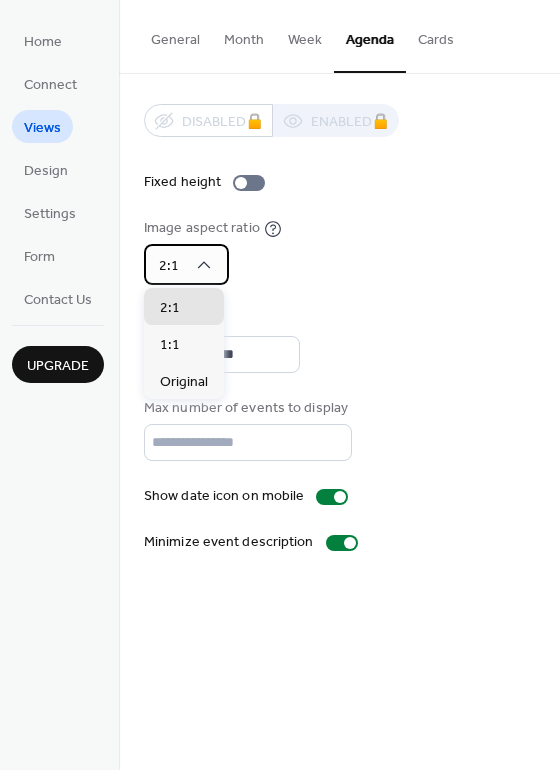 click 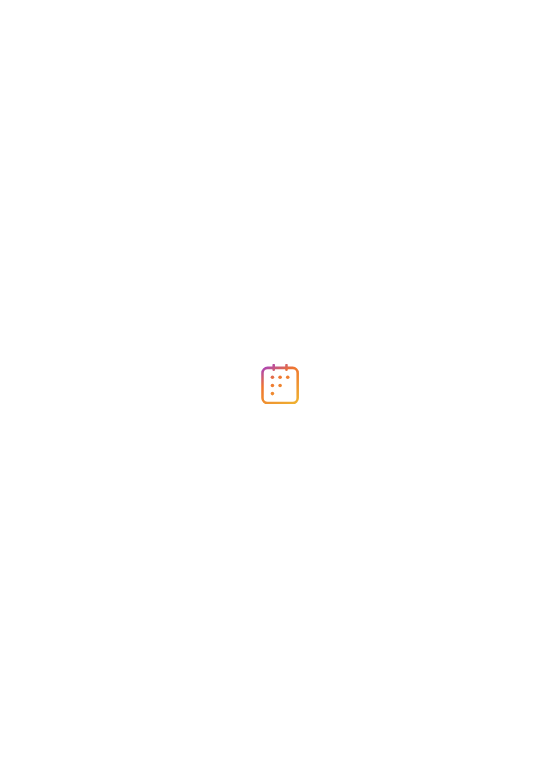 scroll, scrollTop: 0, scrollLeft: 0, axis: both 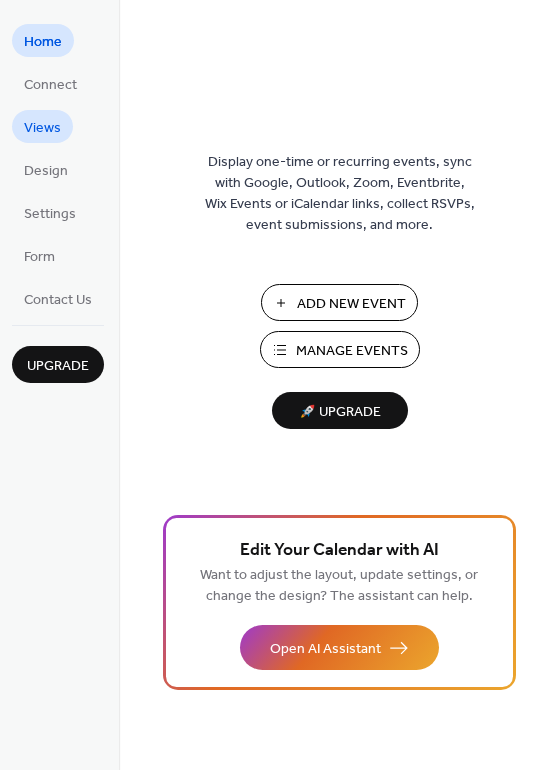 click on "Views" at bounding box center (42, 128) 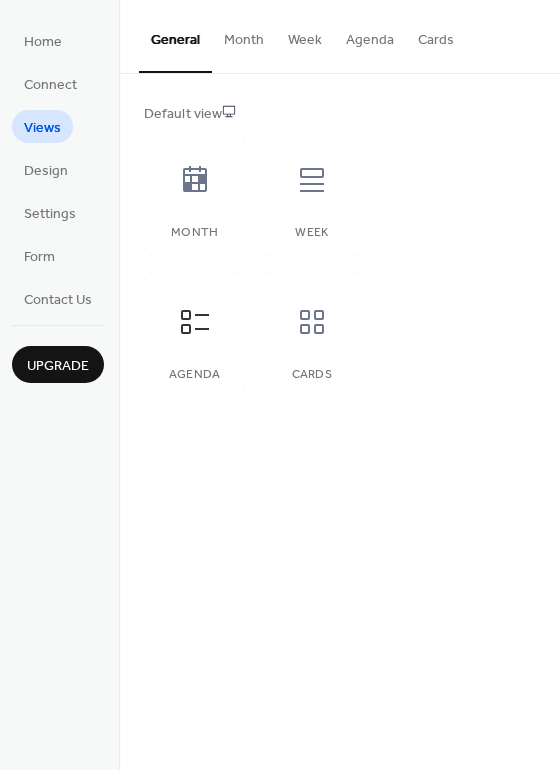click on "Agenda" at bounding box center [370, 35] 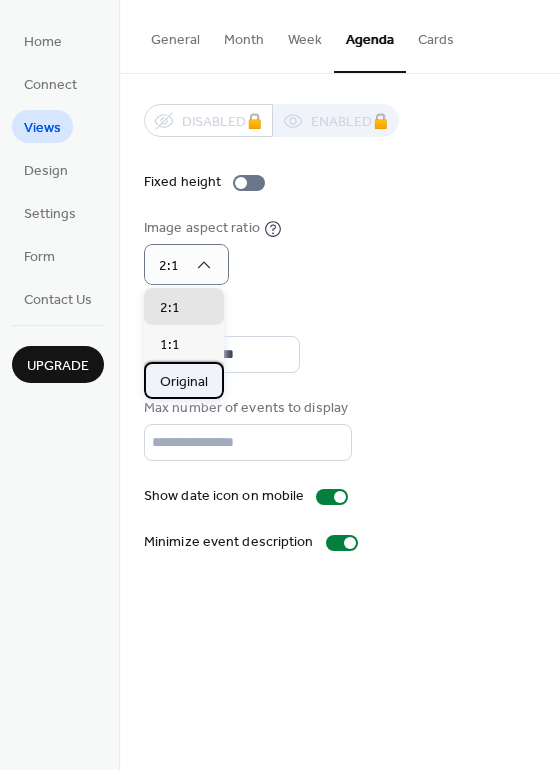 click on "Original" at bounding box center [184, 382] 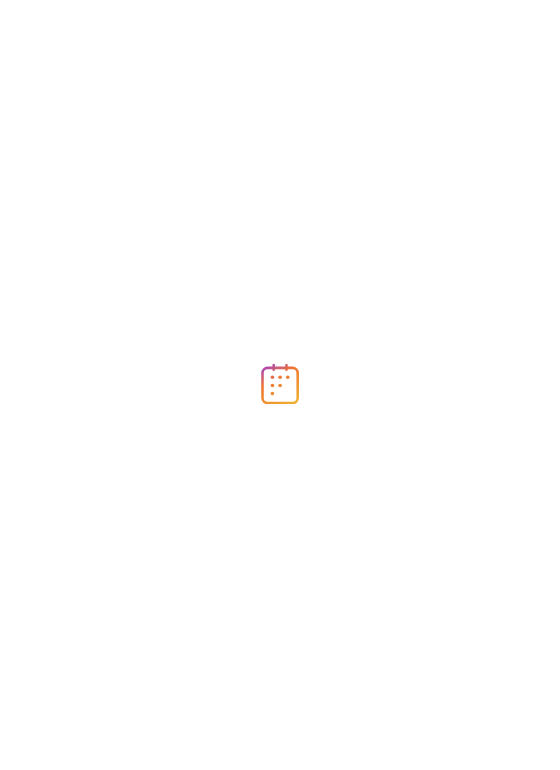 scroll, scrollTop: 0, scrollLeft: 0, axis: both 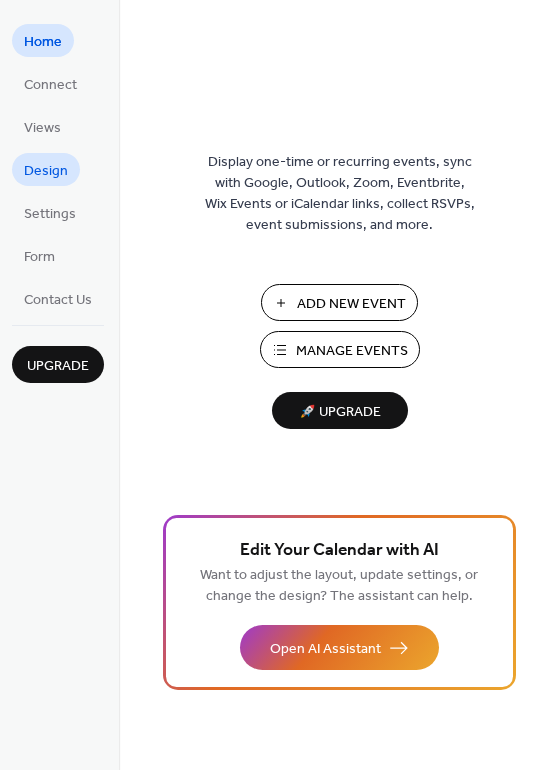 click on "Design" at bounding box center (46, 171) 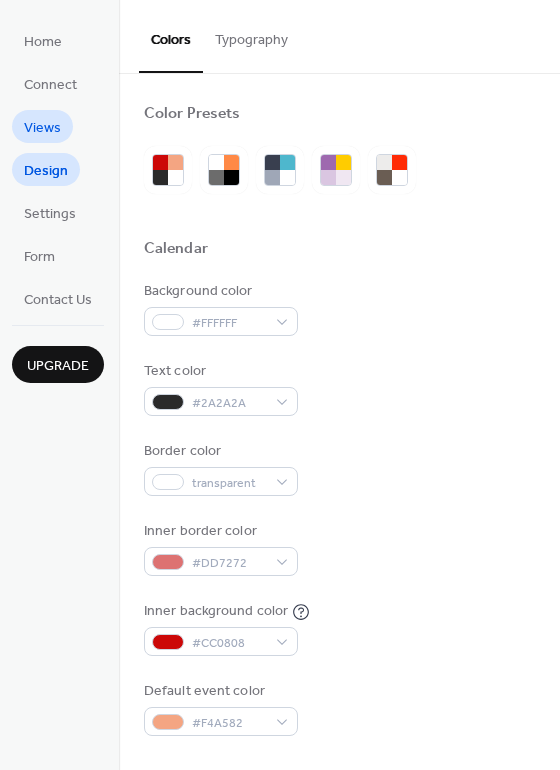 click on "Views" at bounding box center (42, 128) 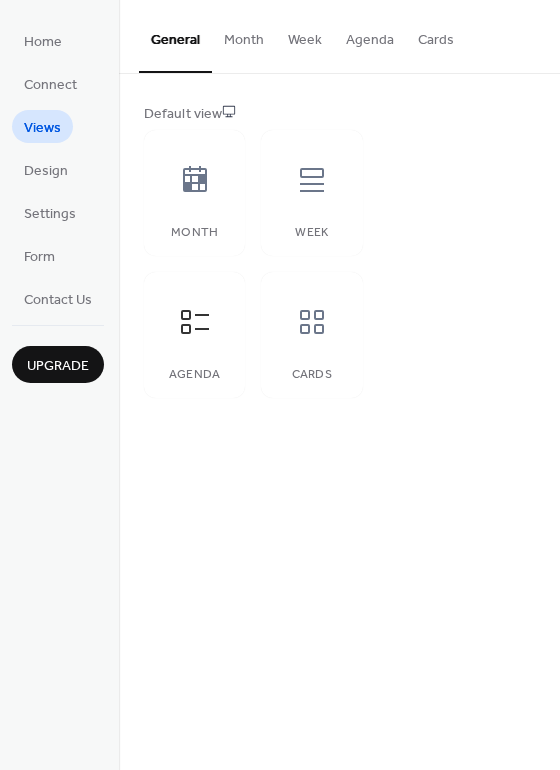click on "Agenda" at bounding box center (370, 35) 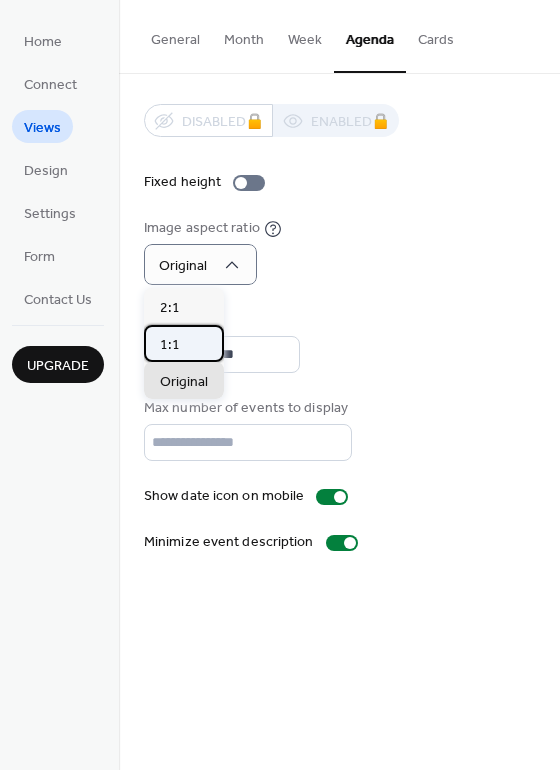 click on "1:1" at bounding box center (184, 343) 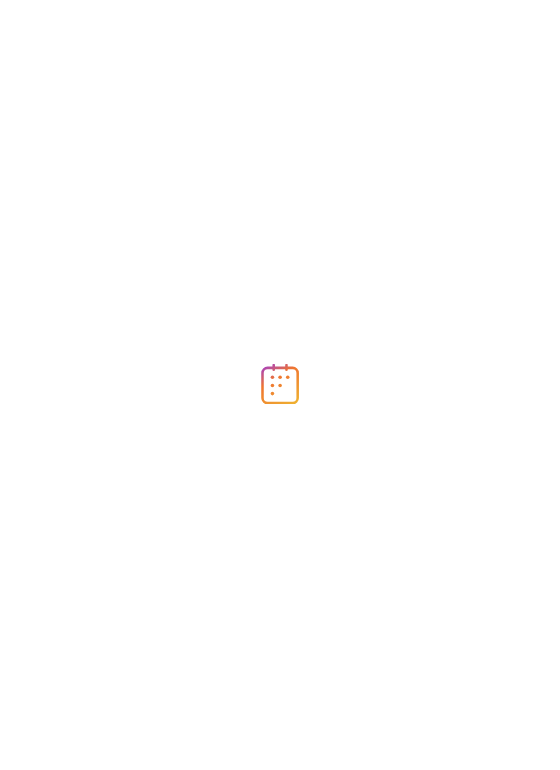 scroll, scrollTop: 0, scrollLeft: 0, axis: both 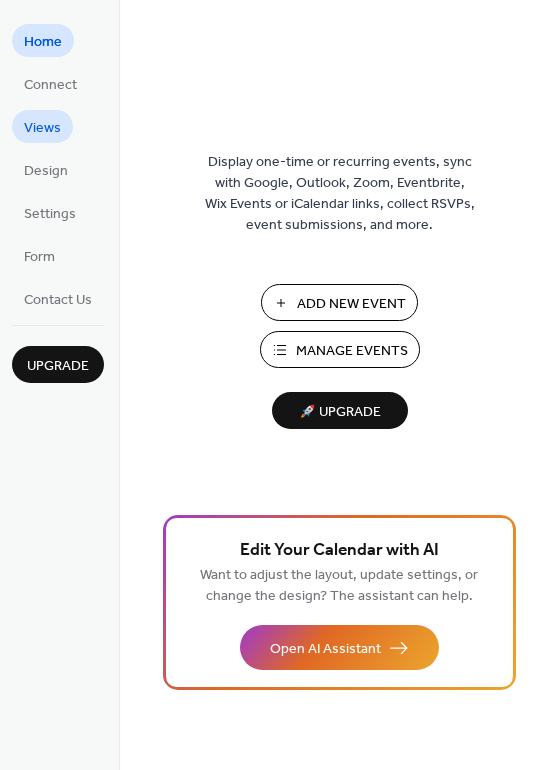 click on "Views" at bounding box center [42, 128] 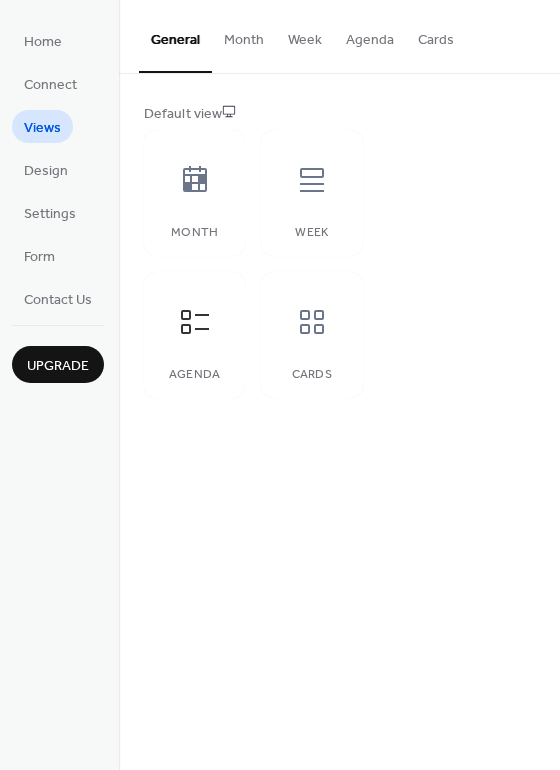 click on "Agenda" at bounding box center (370, 35) 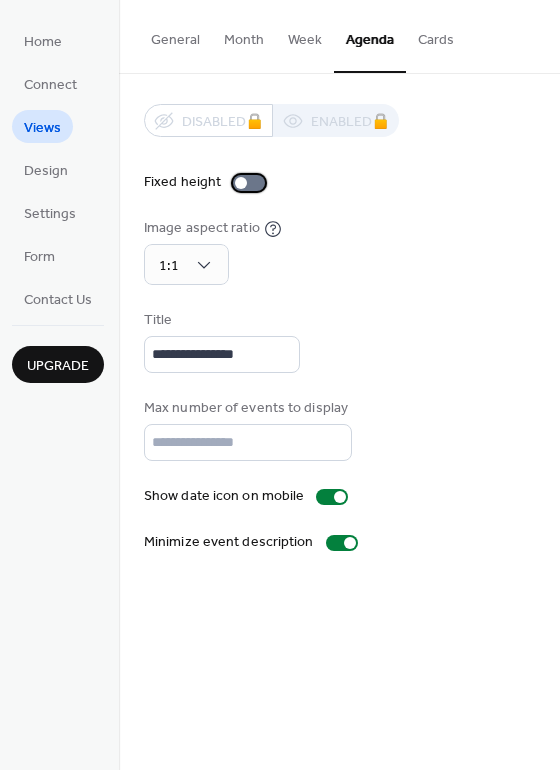 click at bounding box center (249, 183) 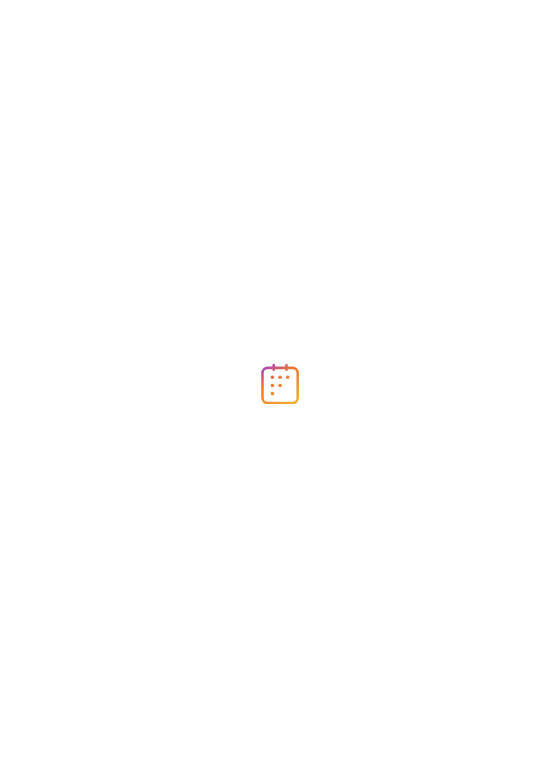 scroll, scrollTop: 0, scrollLeft: 0, axis: both 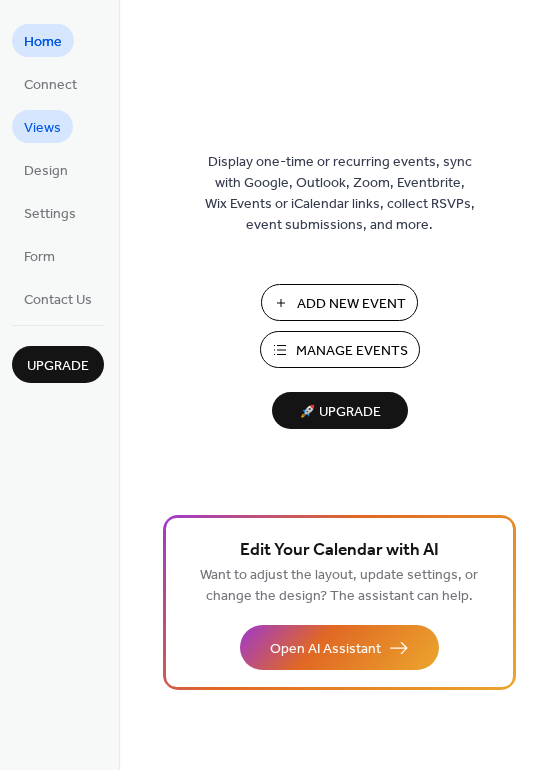 click on "Views" at bounding box center (42, 128) 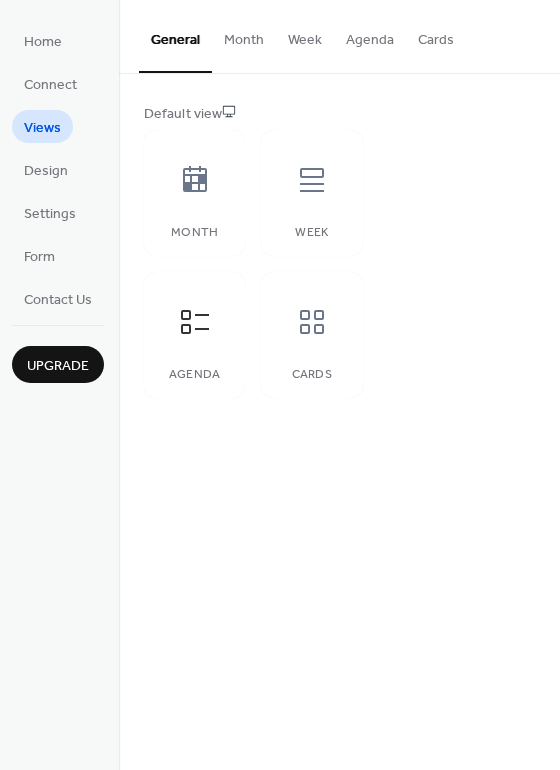 click on "Agenda" at bounding box center [370, 35] 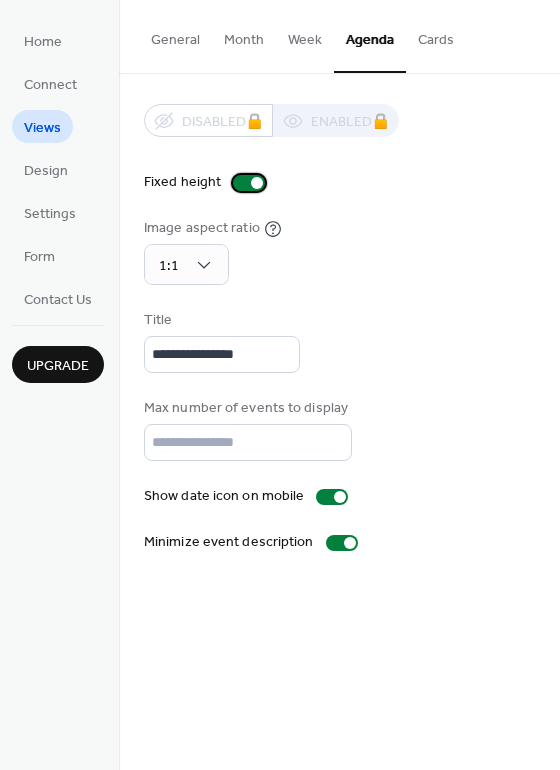 click at bounding box center (249, 183) 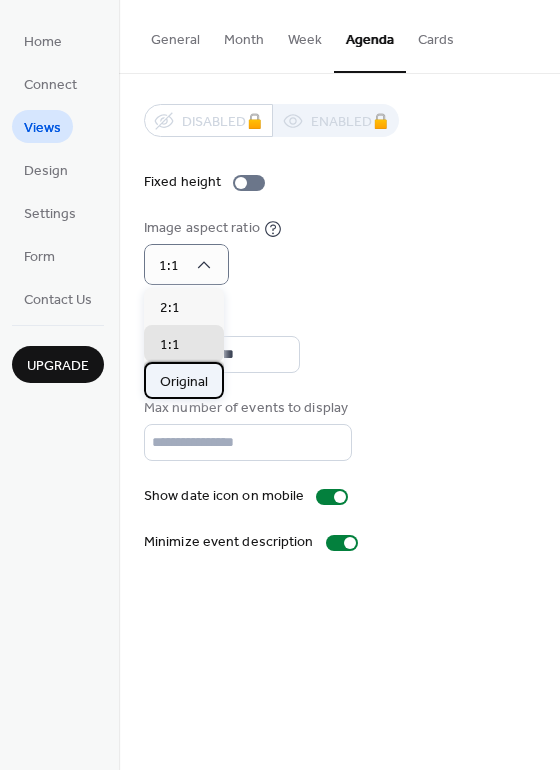 click on "Original" at bounding box center (184, 382) 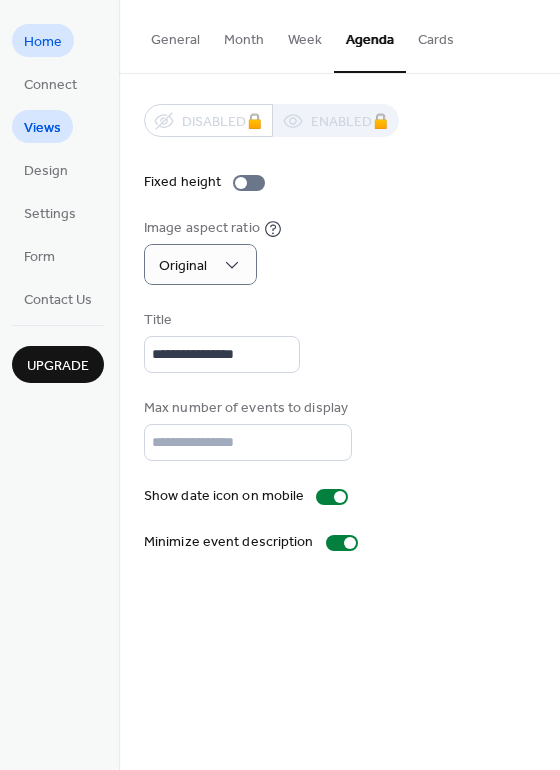click on "Home" at bounding box center [43, 42] 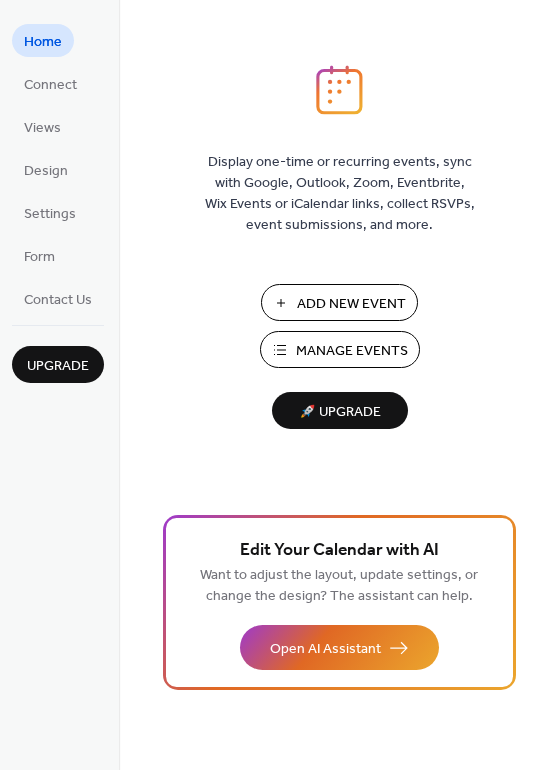 click on "Manage Events" at bounding box center (352, 351) 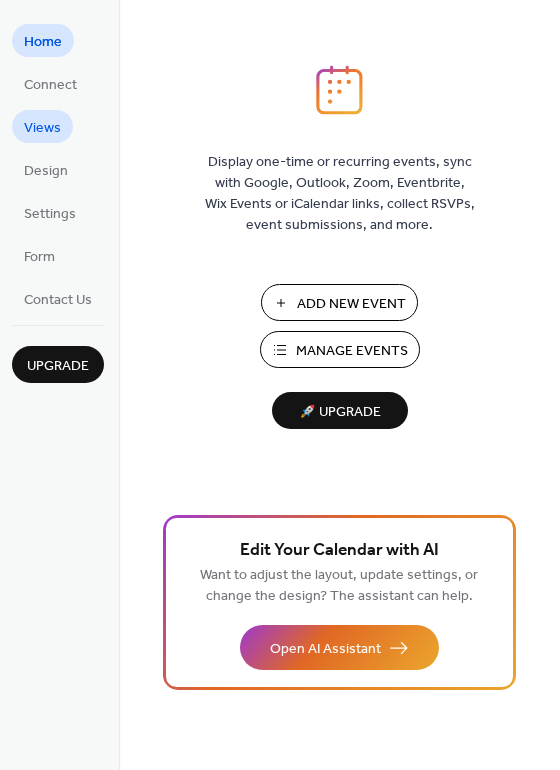 click on "Views" at bounding box center [42, 128] 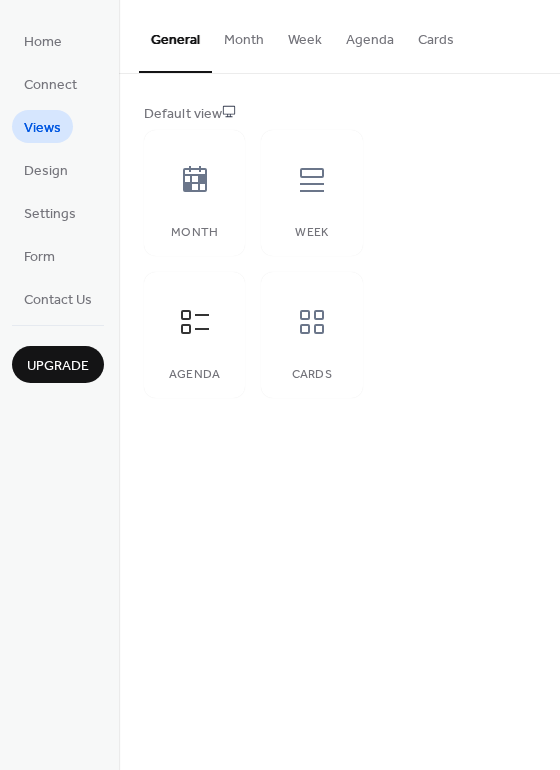 click on "Agenda" at bounding box center (370, 35) 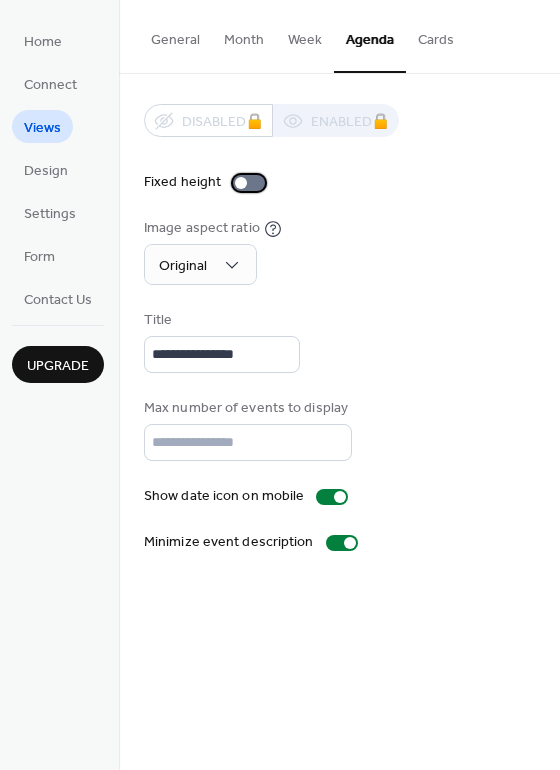 click at bounding box center [249, 183] 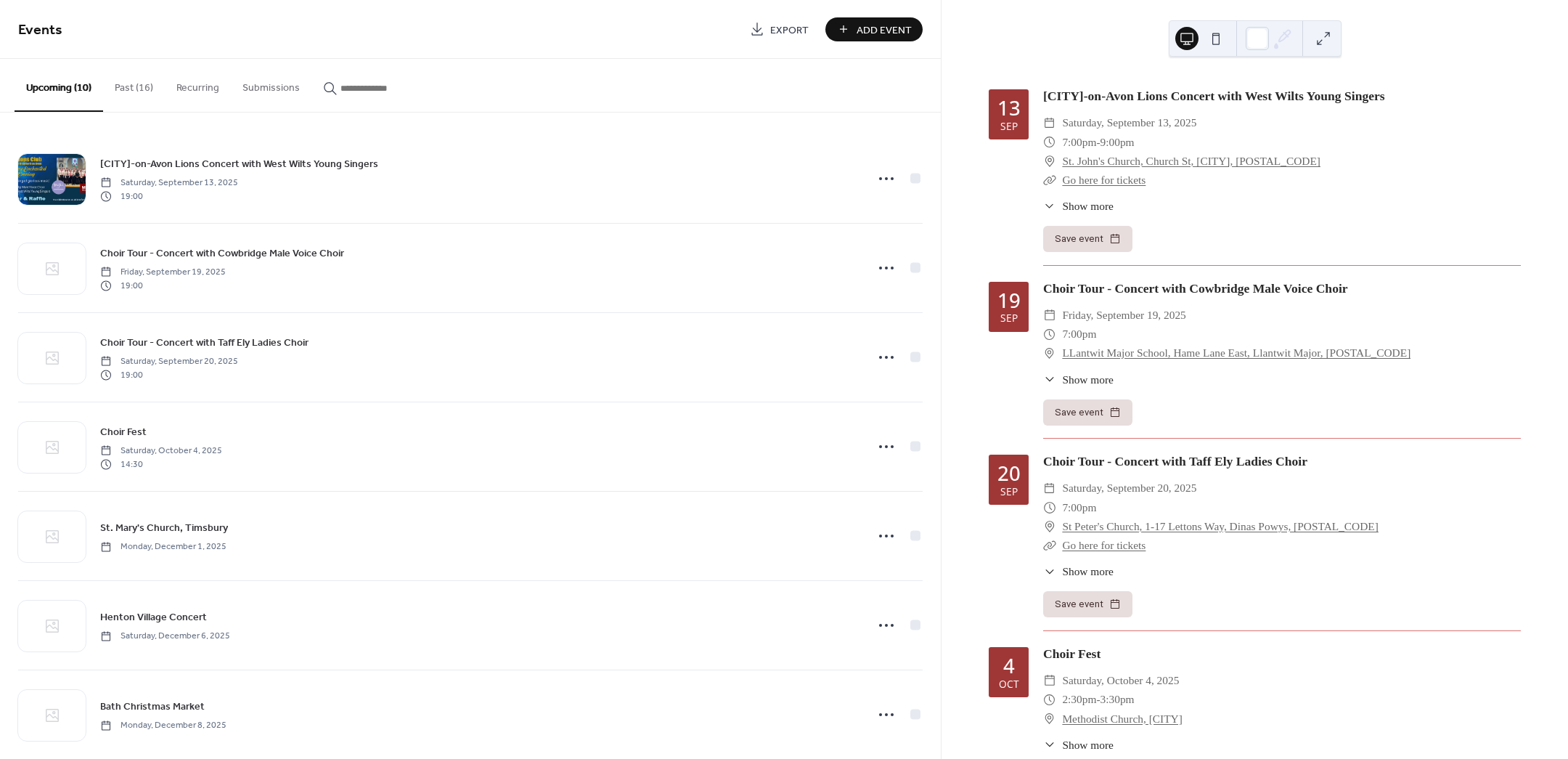scroll, scrollTop: 0, scrollLeft: 0, axis: both 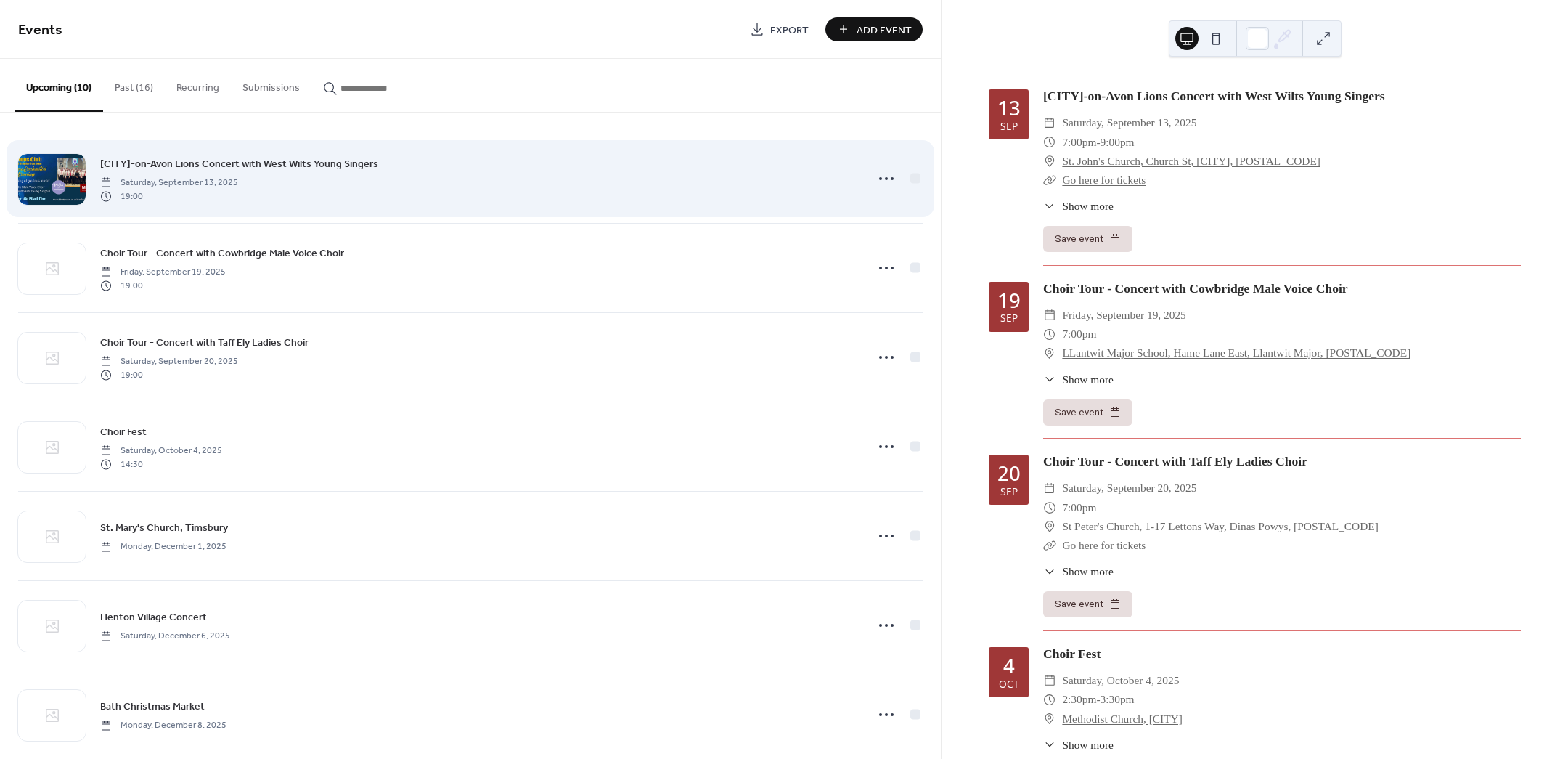 click on "[CITY]-on-Avon Lions Concert with West Wilts Young Singers" at bounding box center (239, 164) 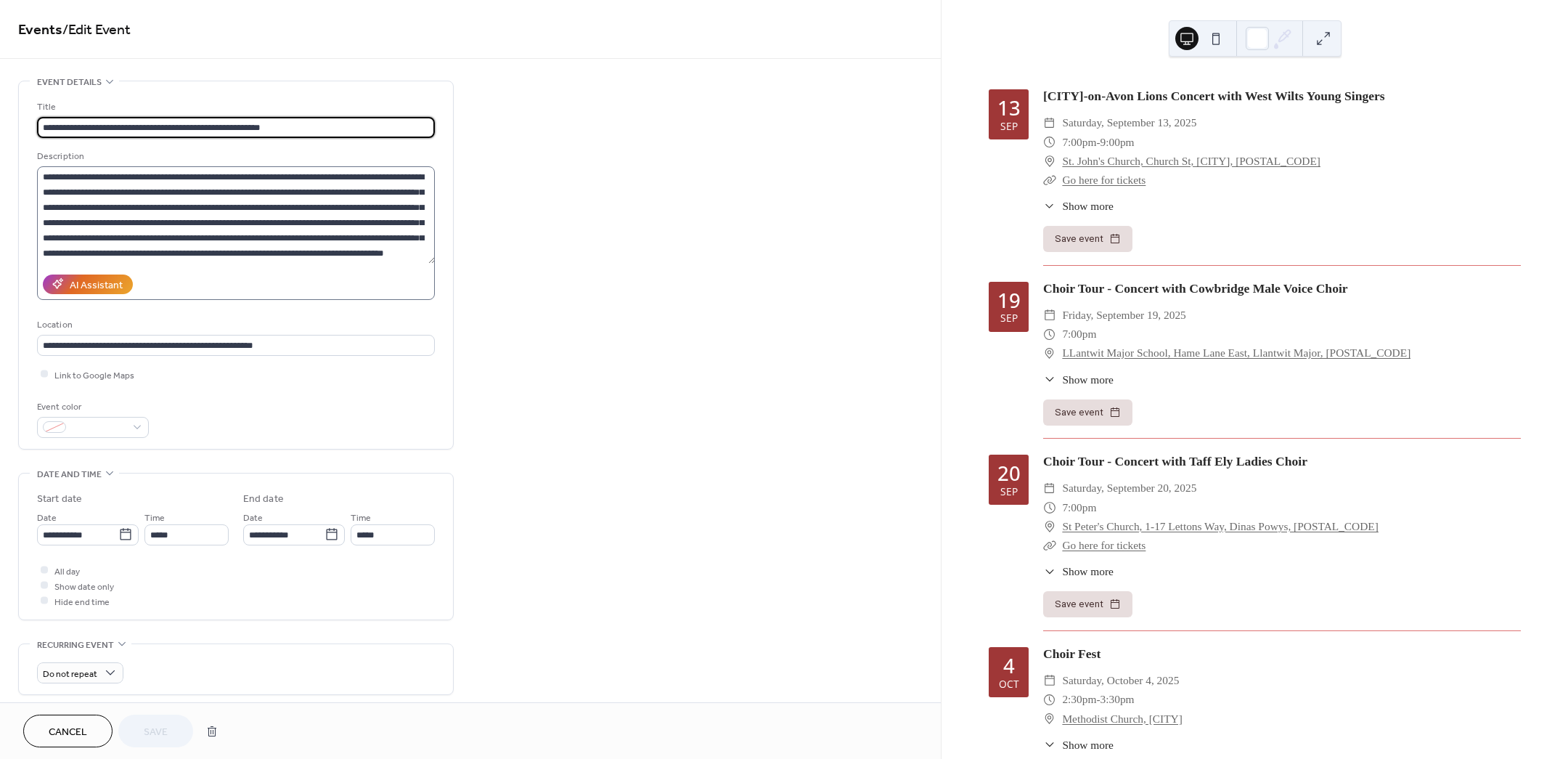 scroll, scrollTop: 60, scrollLeft: 0, axis: vertical 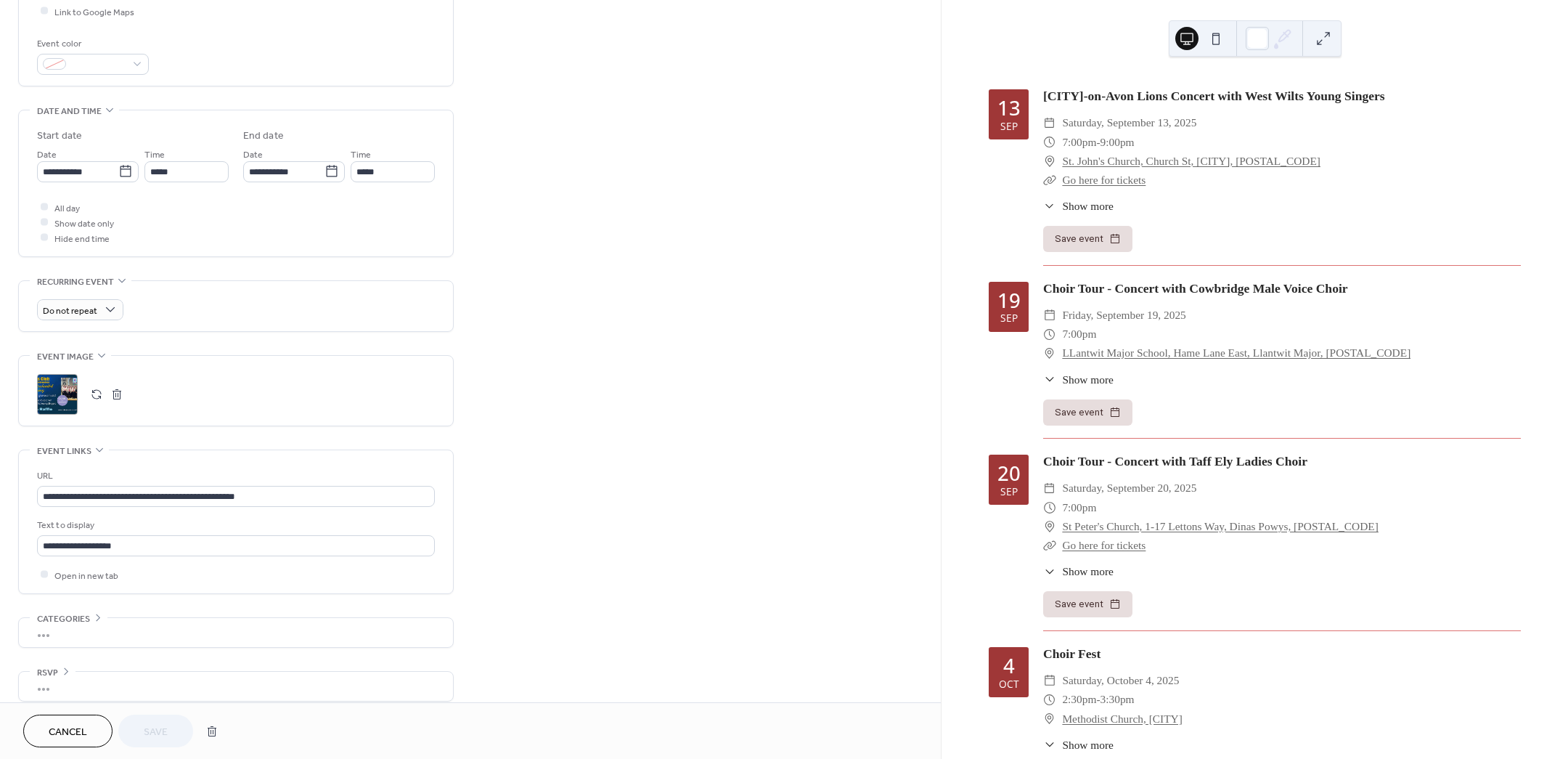 click at bounding box center (117, 394) 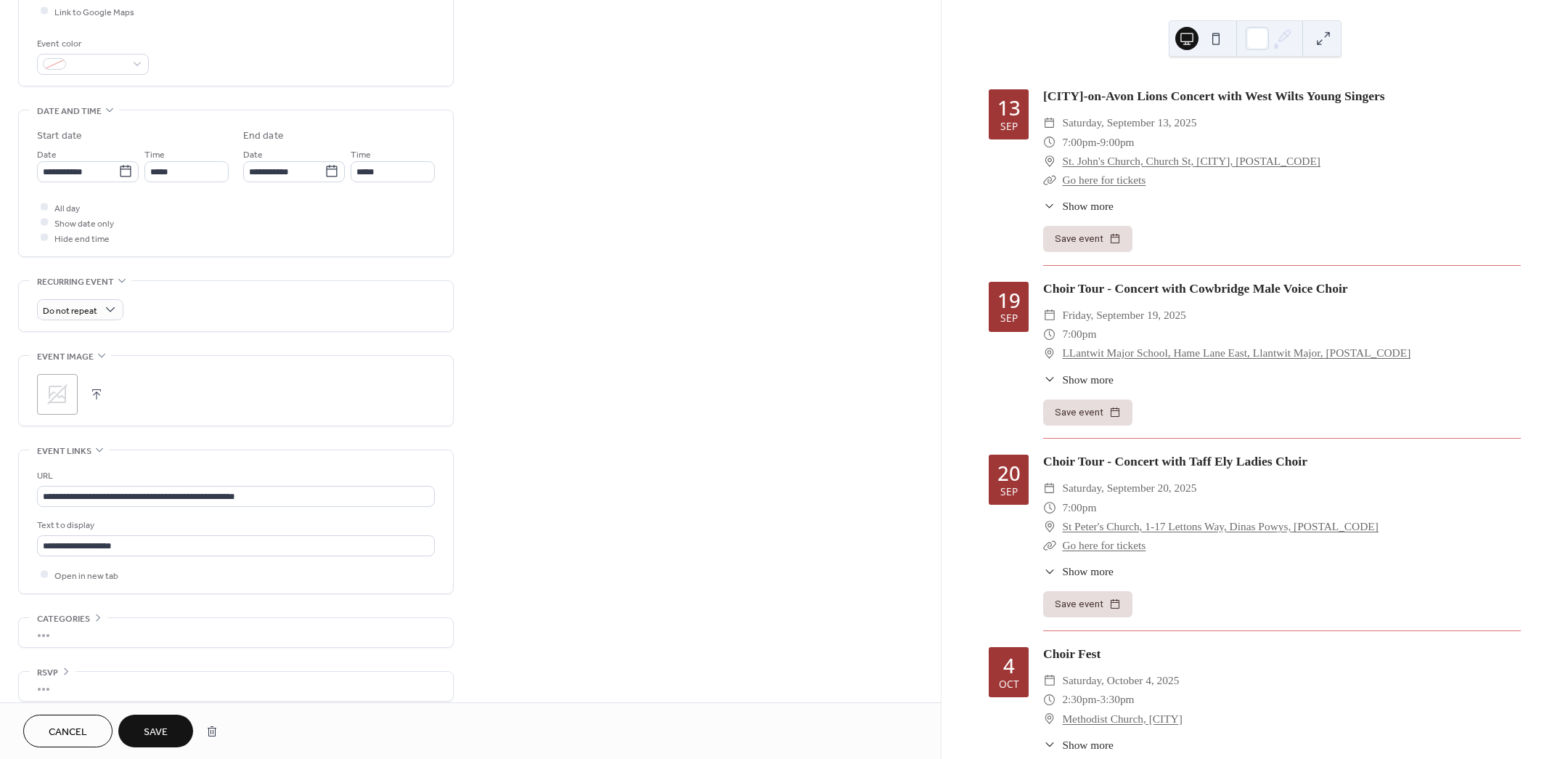 click 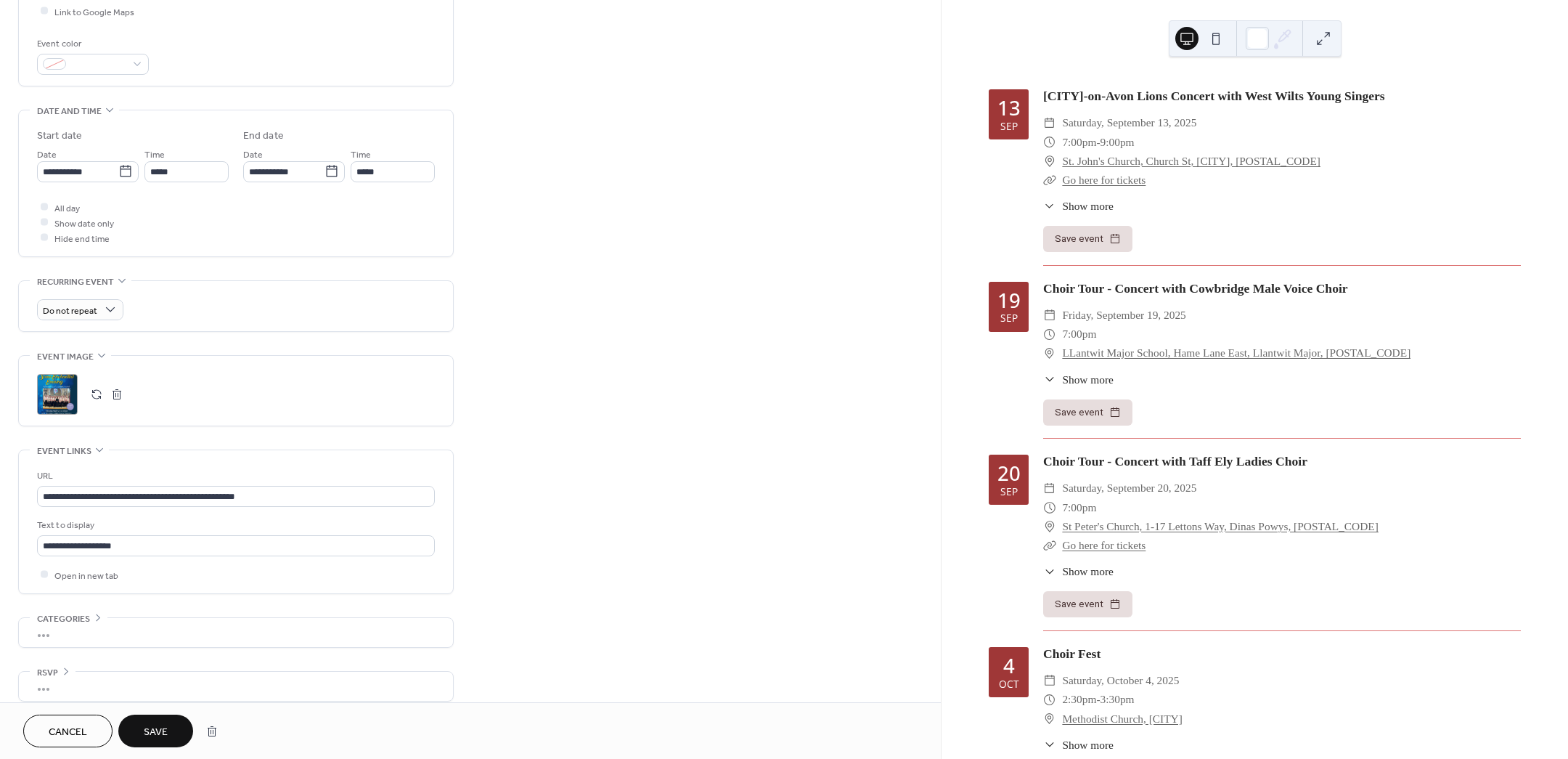click on "Save" at bounding box center [155, 732] 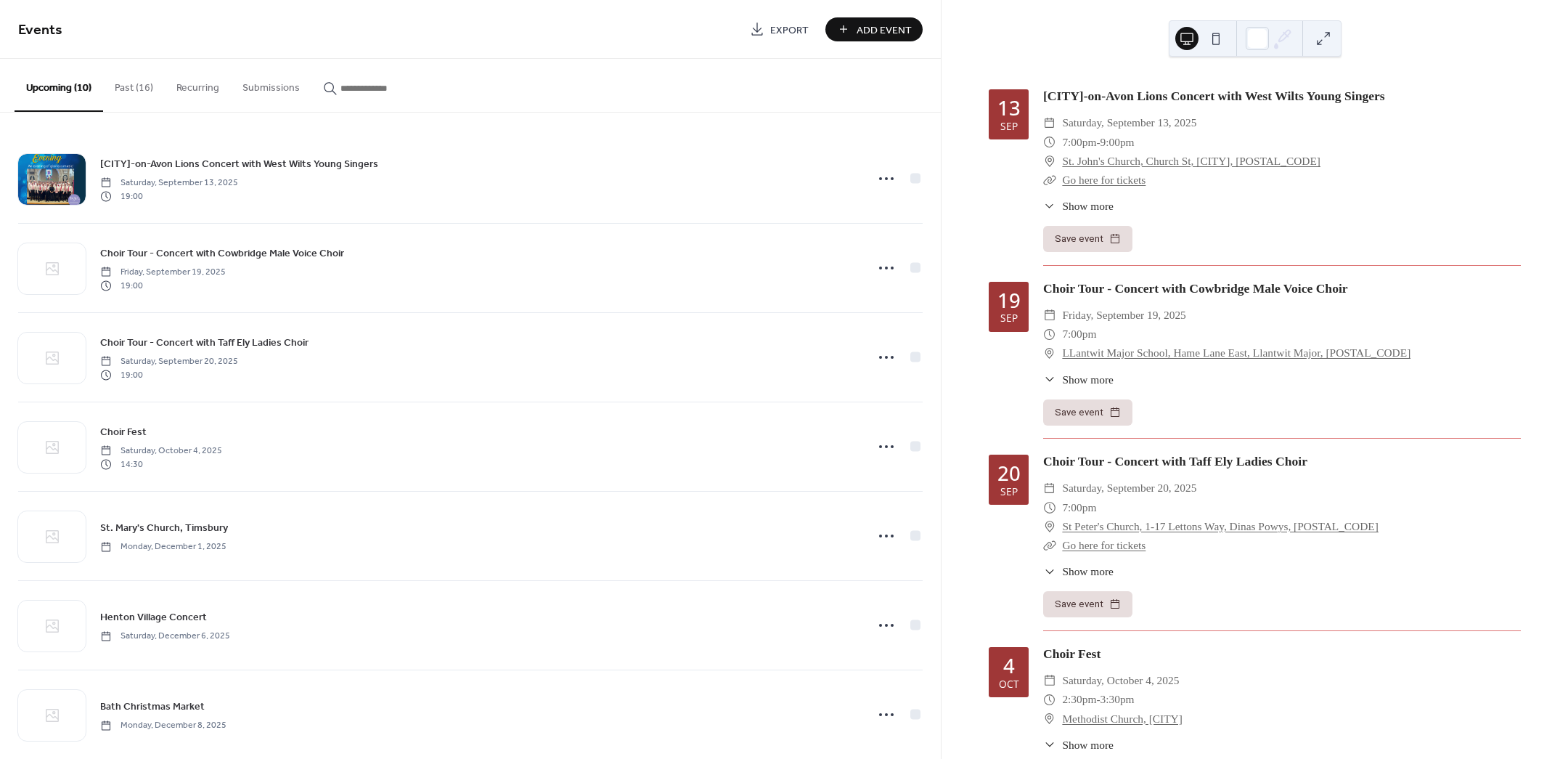 click on "Show more" at bounding box center [1087, 206] 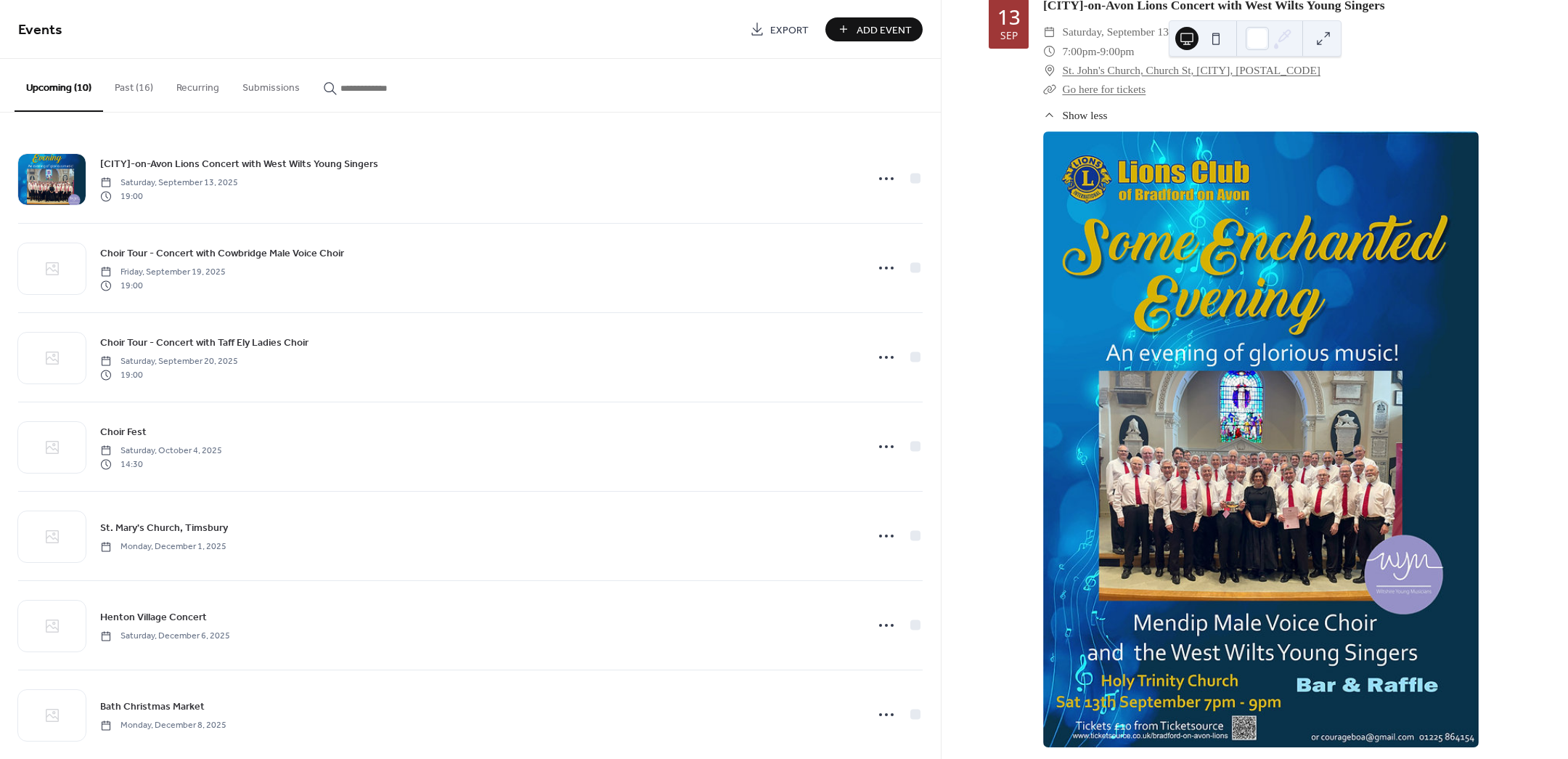 scroll, scrollTop: 0, scrollLeft: 0, axis: both 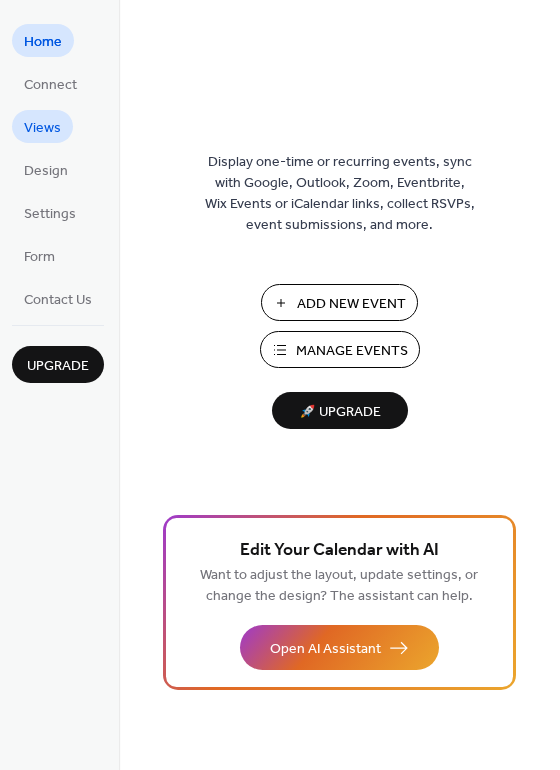 click on "Views" at bounding box center (42, 128) 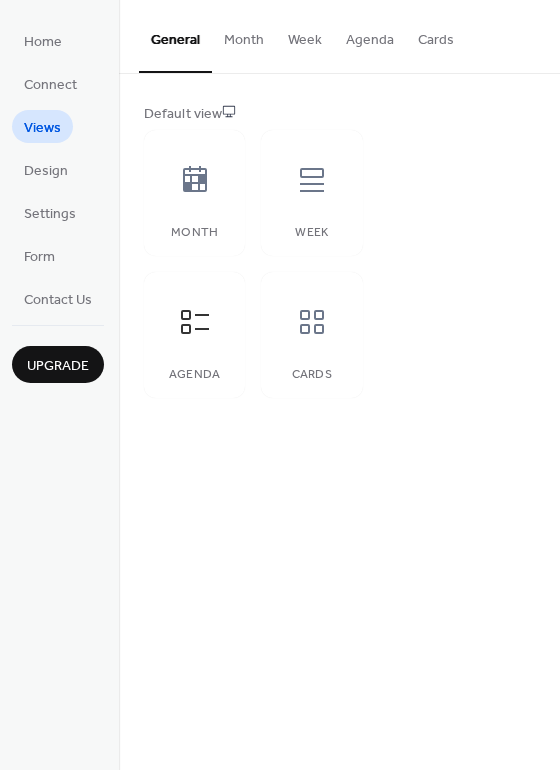 click on "Agenda" at bounding box center [370, 35] 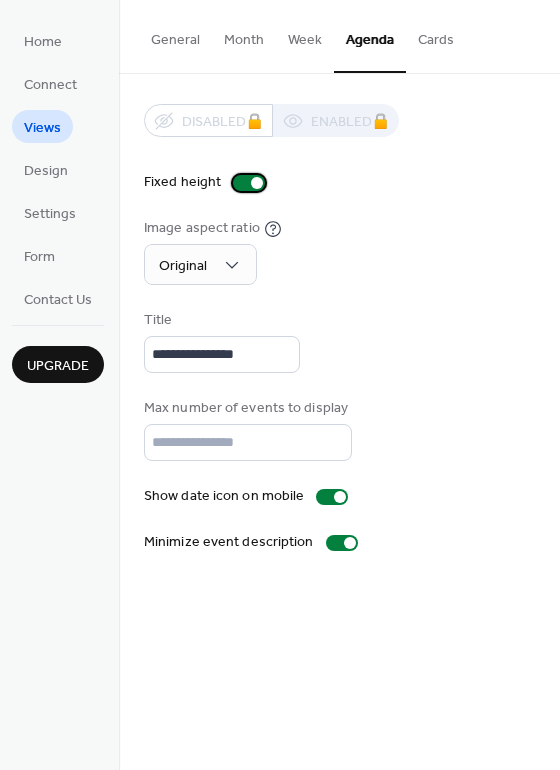 click at bounding box center [249, 183] 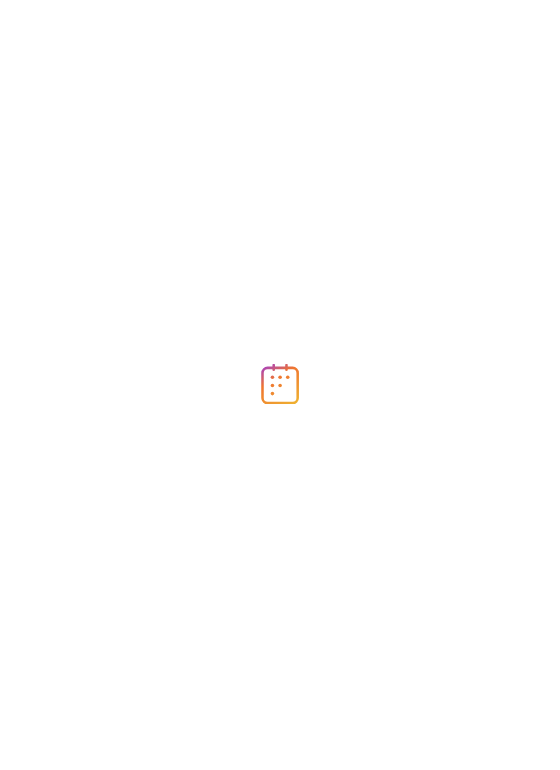 scroll, scrollTop: 0, scrollLeft: 0, axis: both 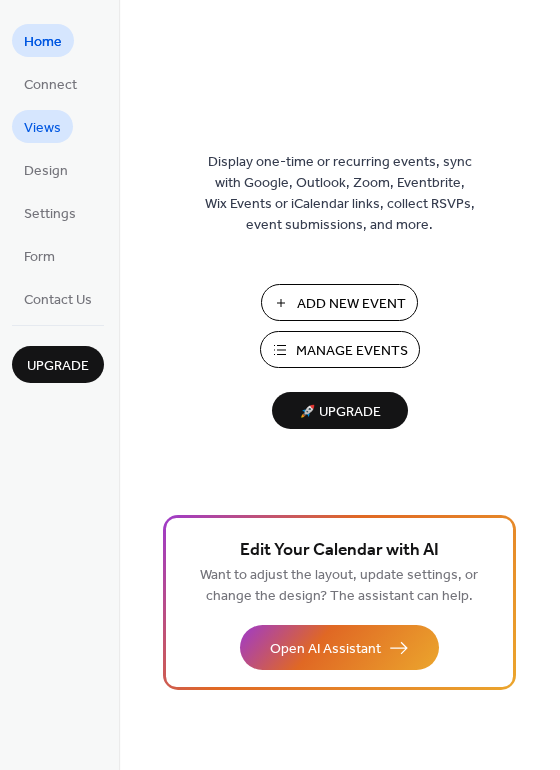 click on "Views" at bounding box center (42, 128) 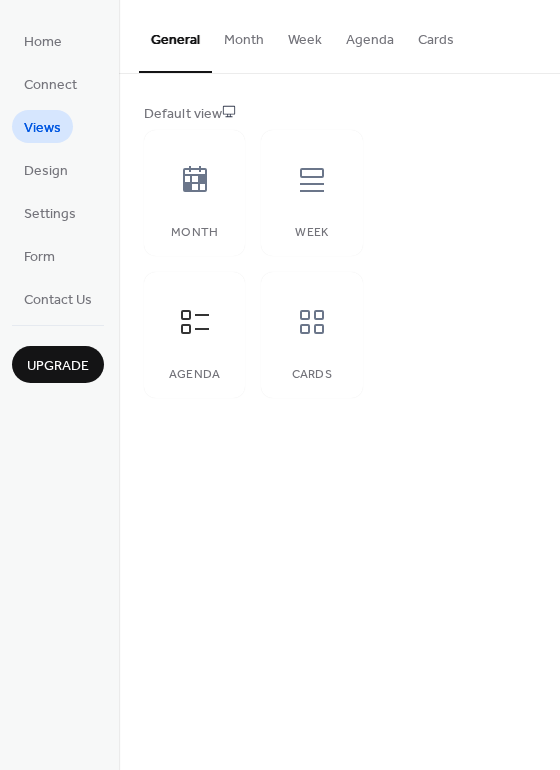 click on "Agenda" at bounding box center [370, 35] 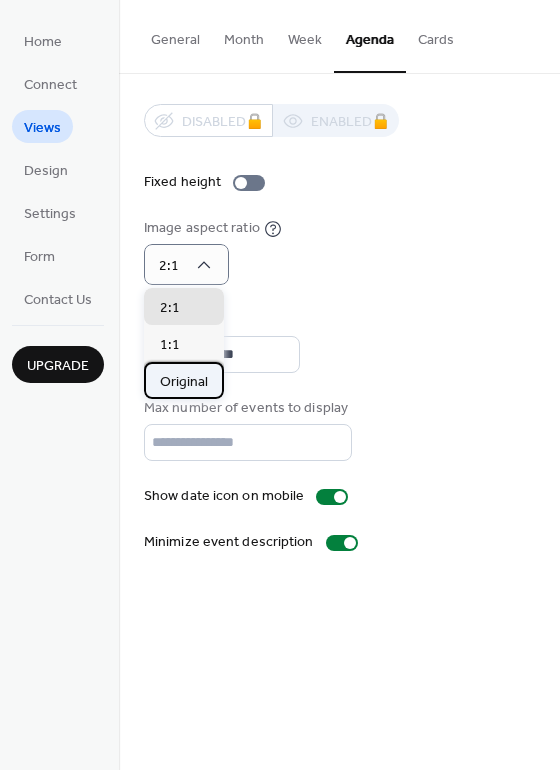 click on "Original" at bounding box center [184, 382] 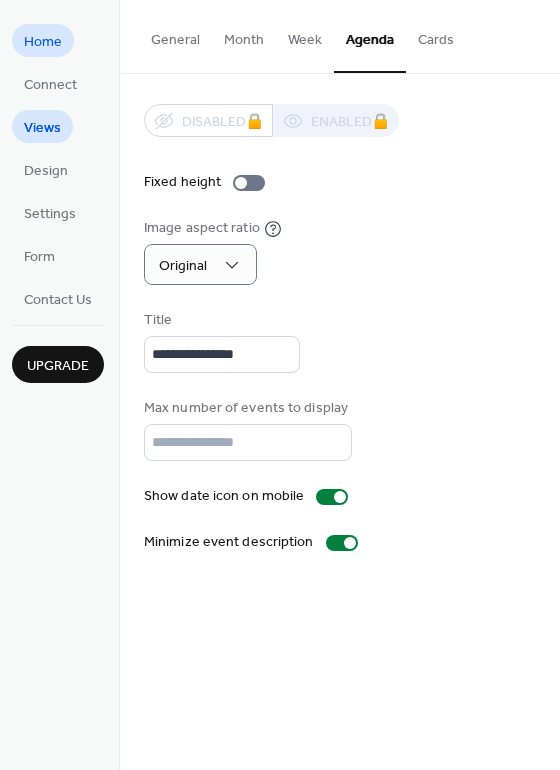 click on "Home" at bounding box center (43, 42) 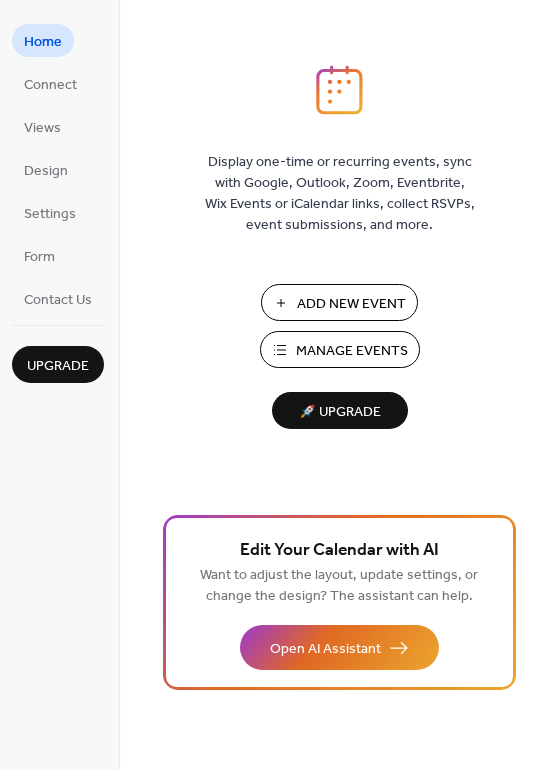 click on "Manage Events" at bounding box center [352, 351] 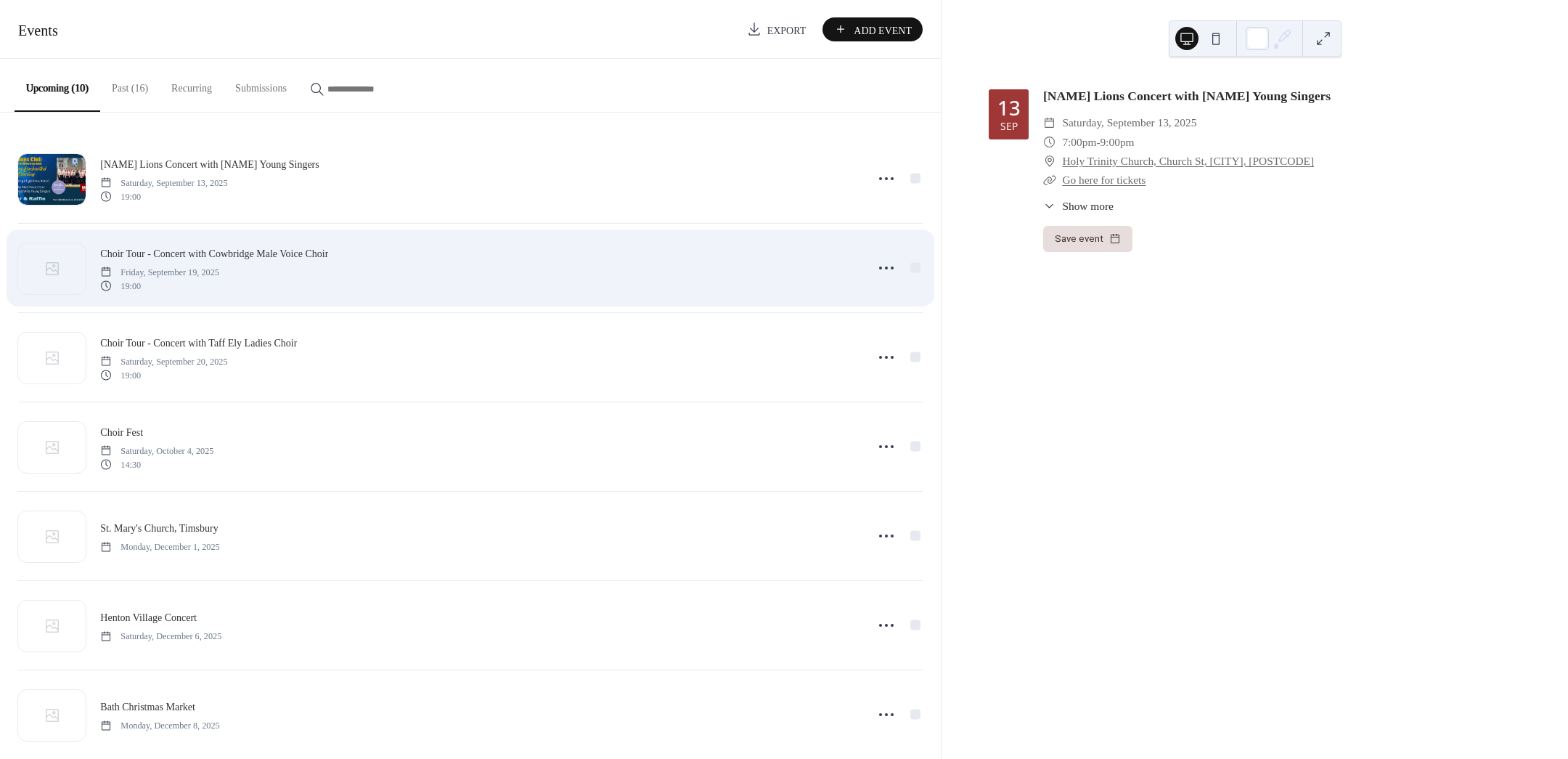scroll, scrollTop: 0, scrollLeft: 0, axis: both 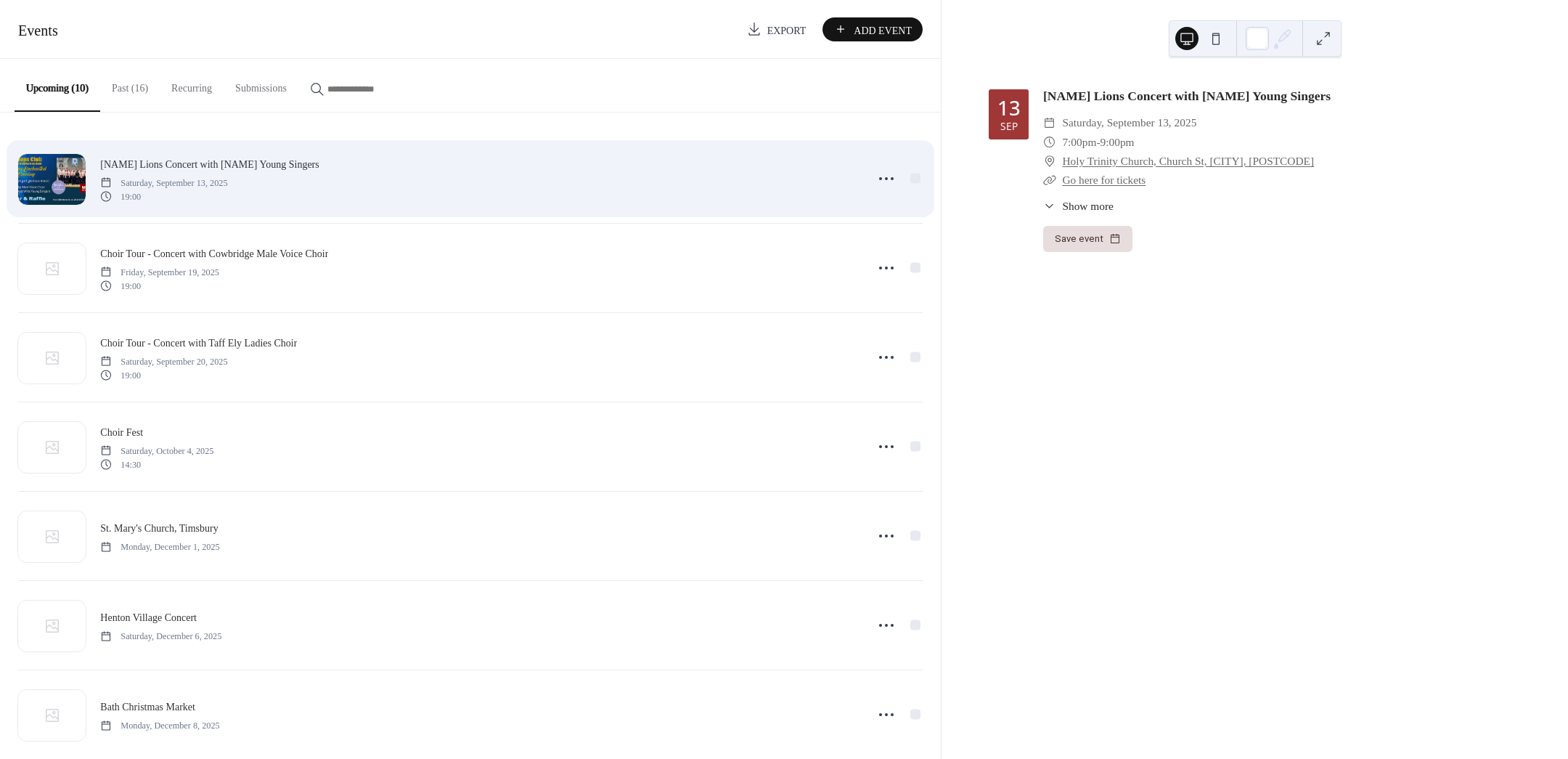 click on "[NAME] Lions Concert with [NAME] Young Singers" at bounding box center [209, 164] 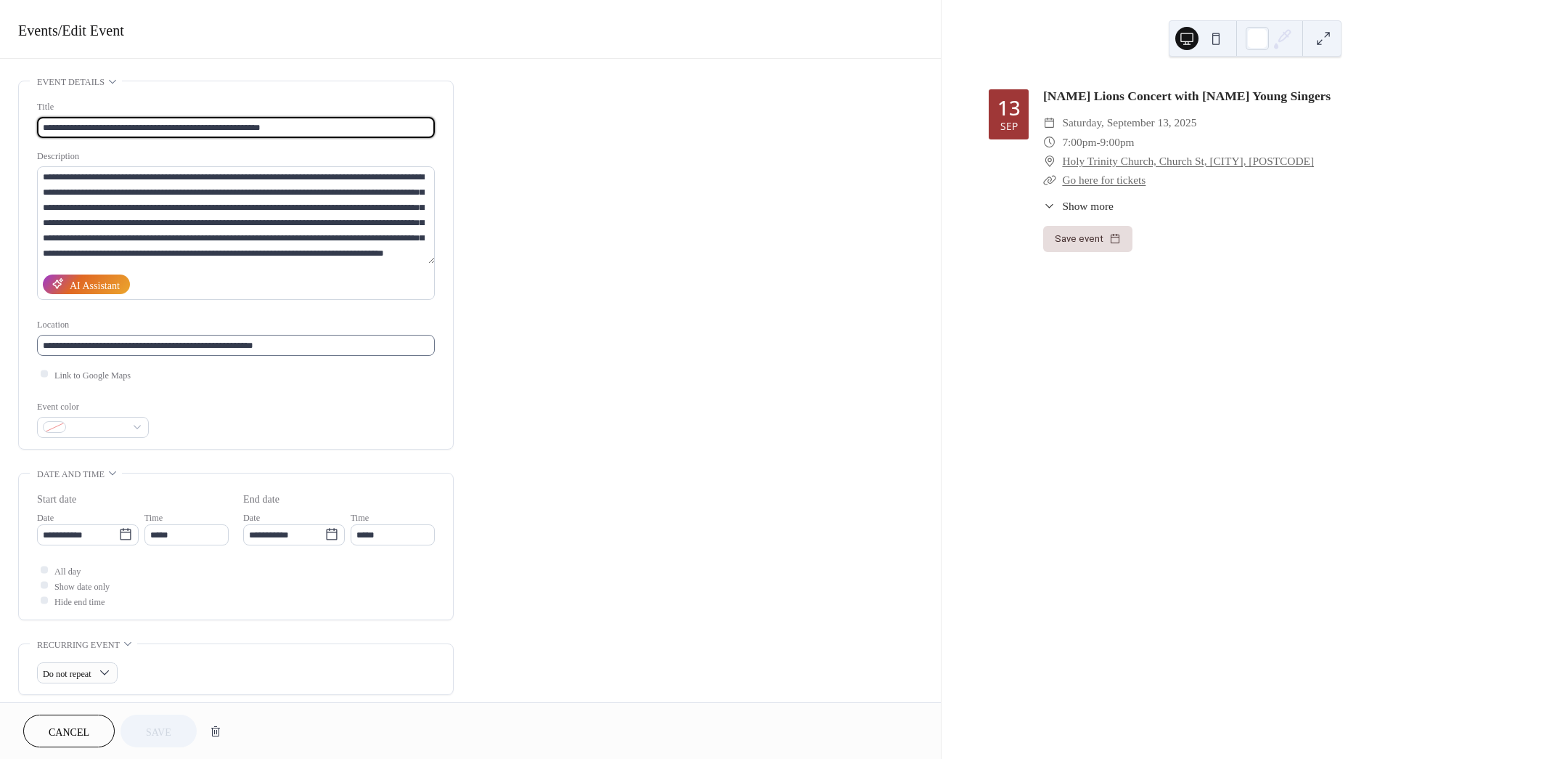 scroll, scrollTop: 381, scrollLeft: 0, axis: vertical 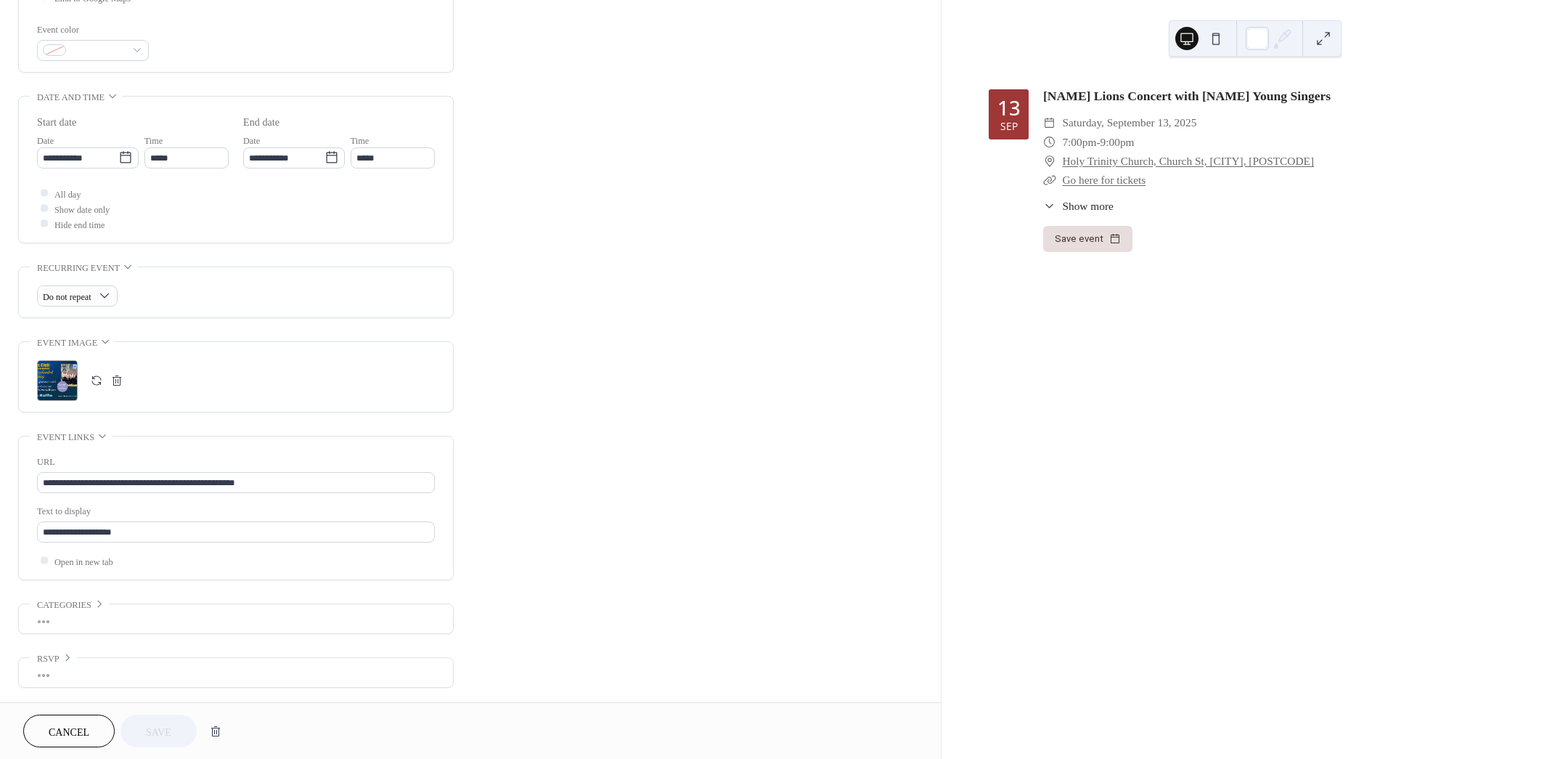 click at bounding box center [117, 381] 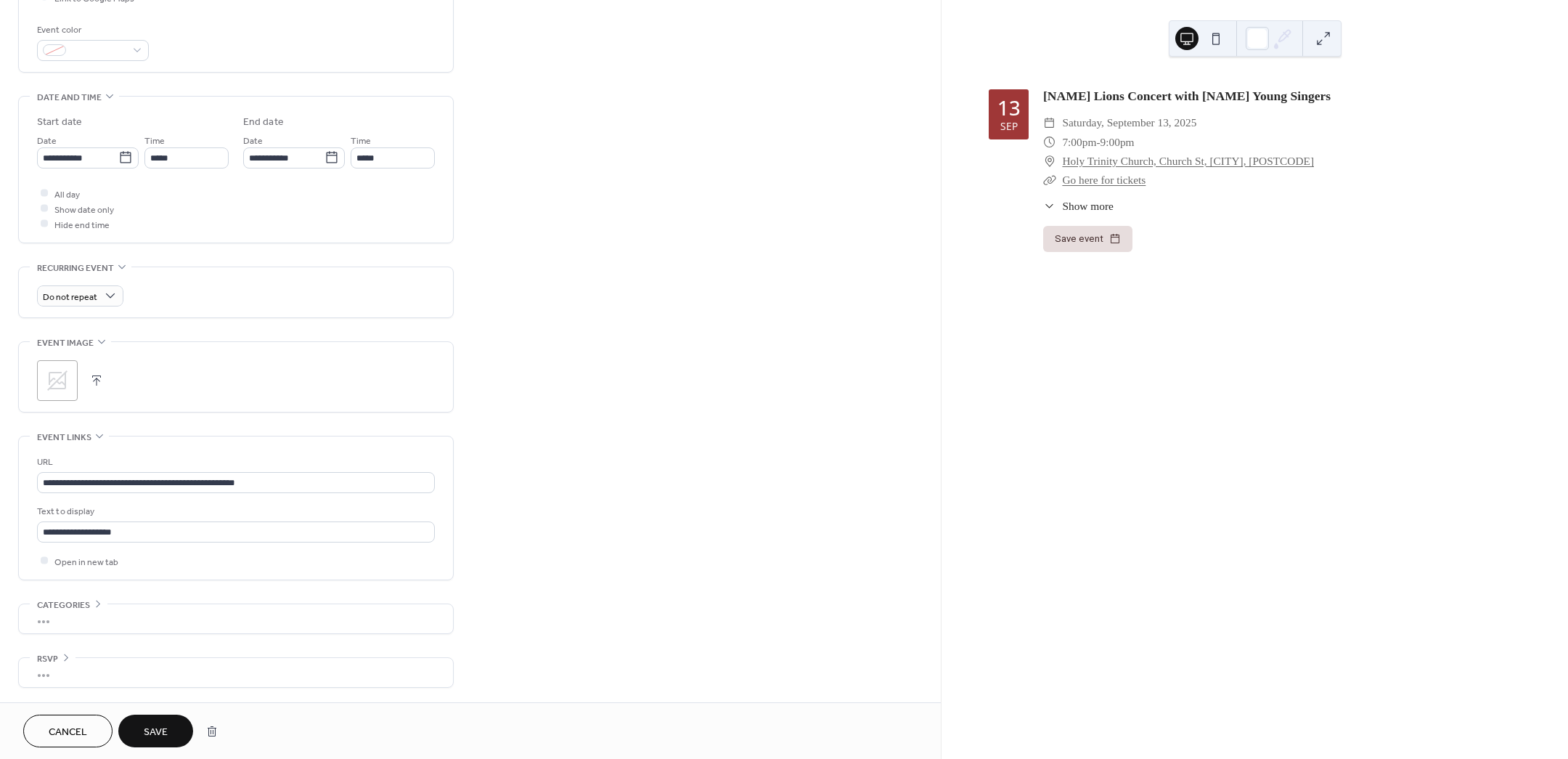click 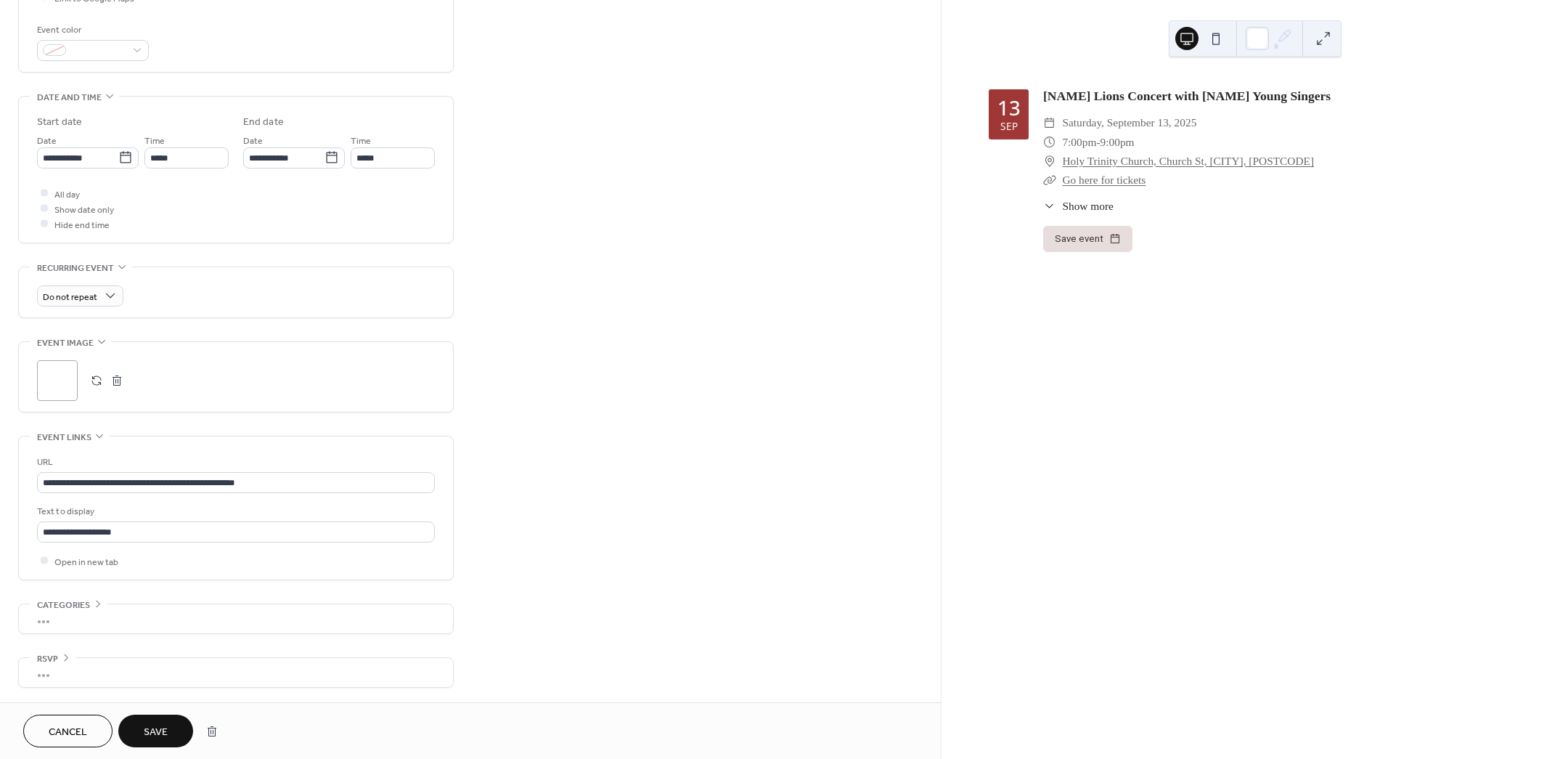 click on "Save" at bounding box center (155, 732) 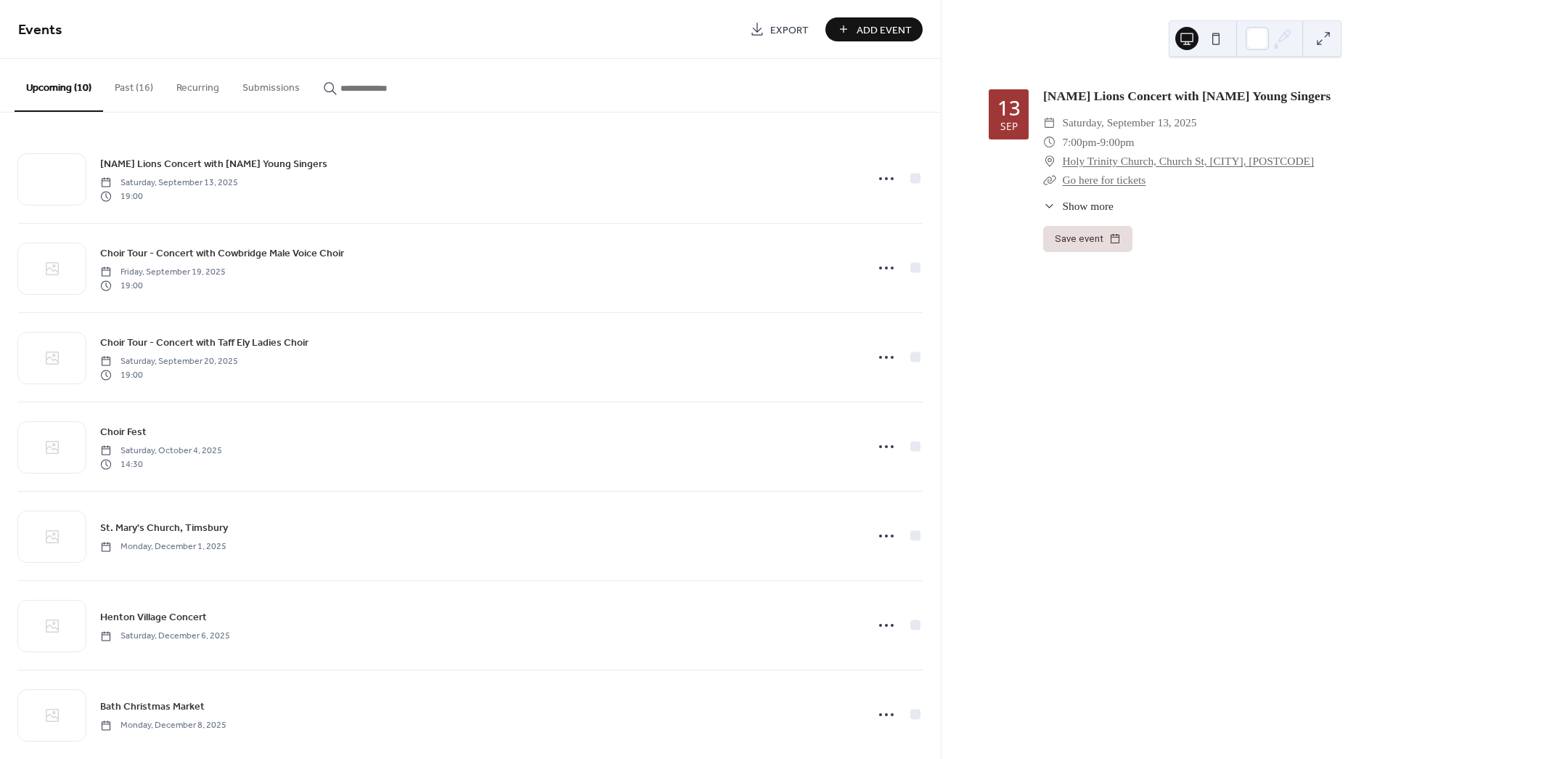 click on "Show more" at bounding box center [1087, 206] 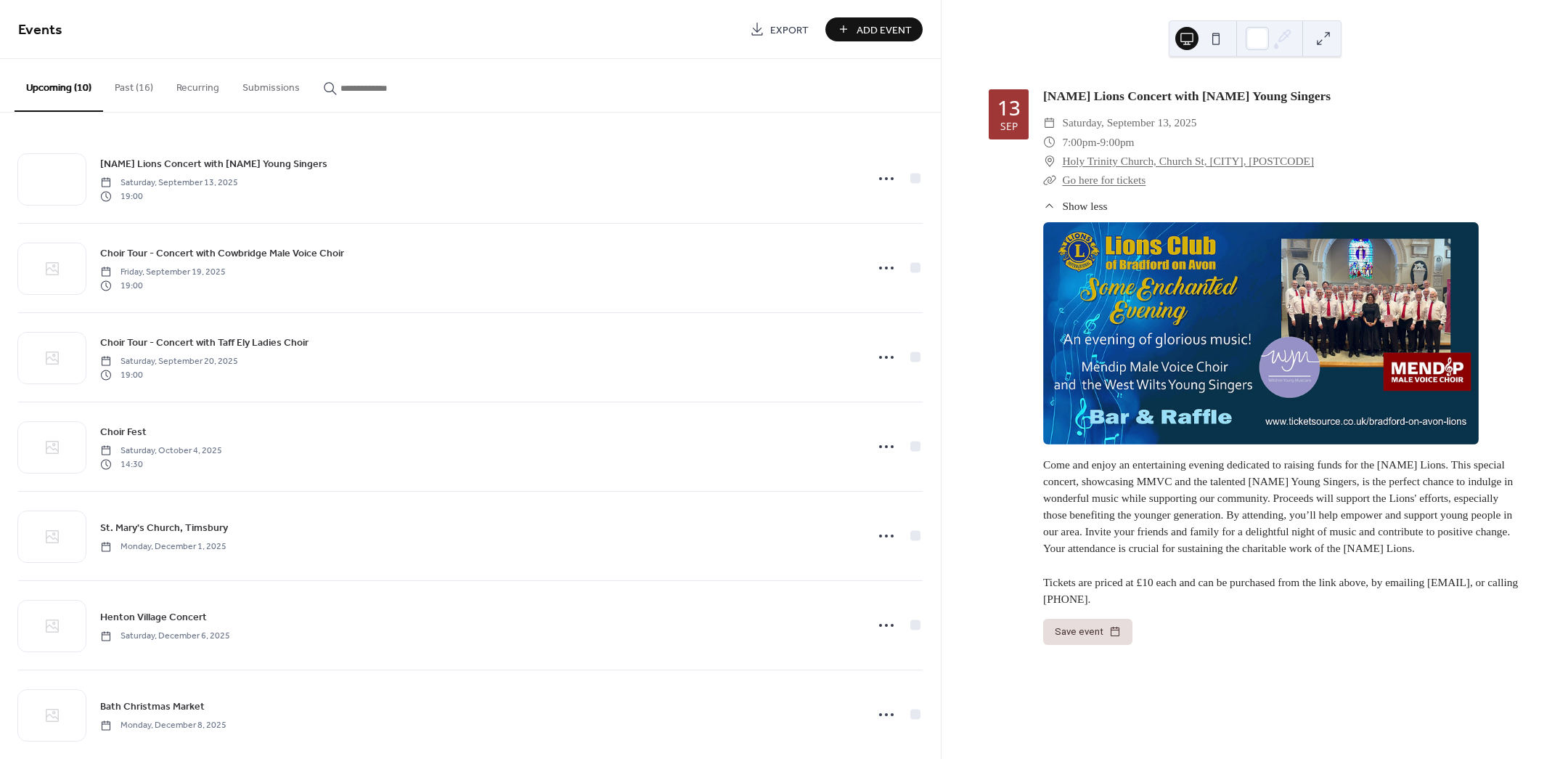 scroll, scrollTop: 0, scrollLeft: 0, axis: both 